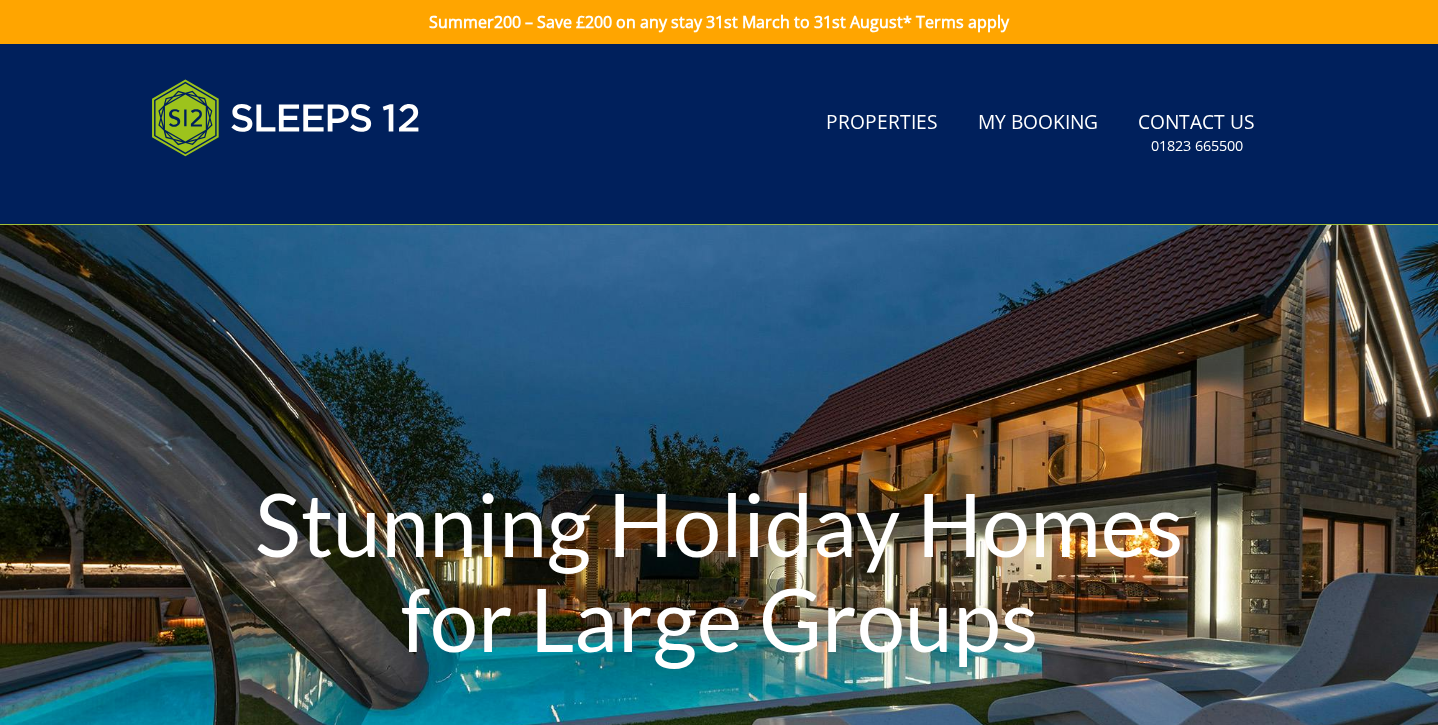 scroll, scrollTop: 0, scrollLeft: 0, axis: both 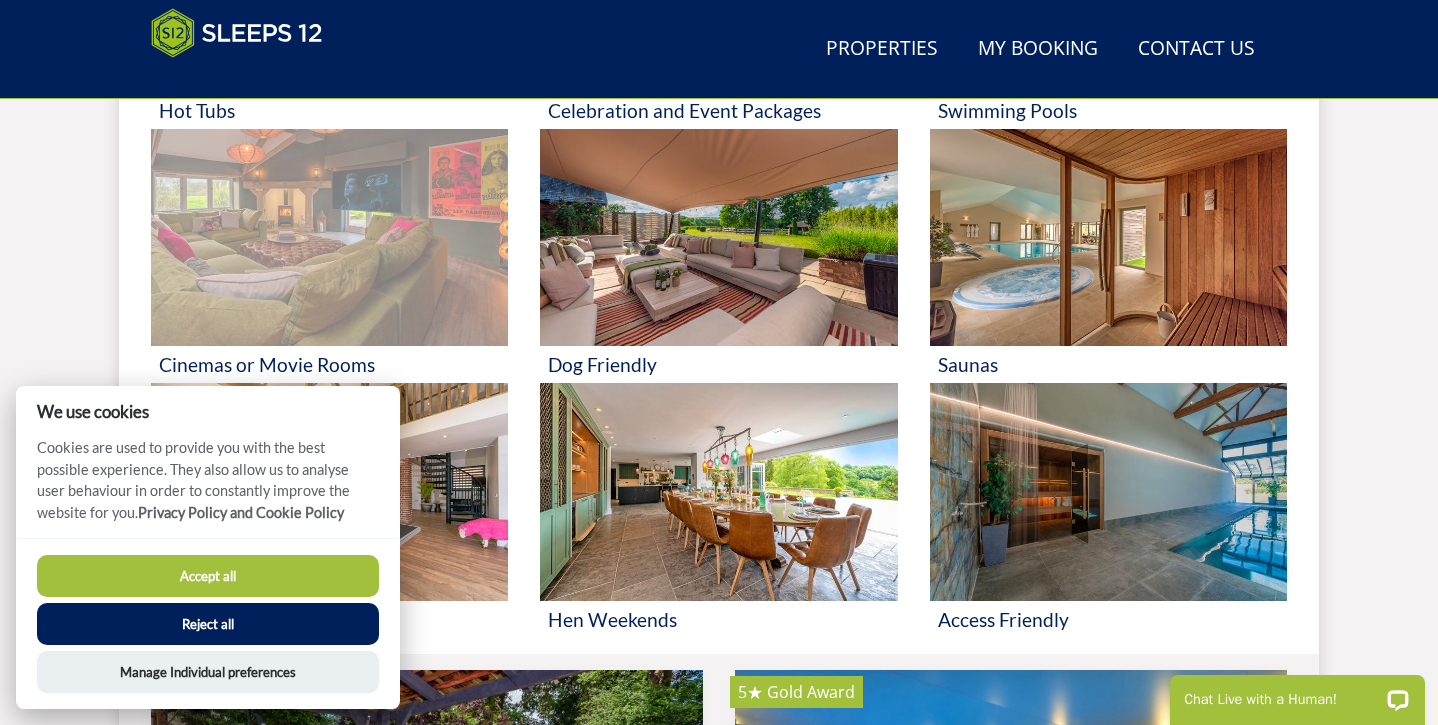 click at bounding box center (329, 238) 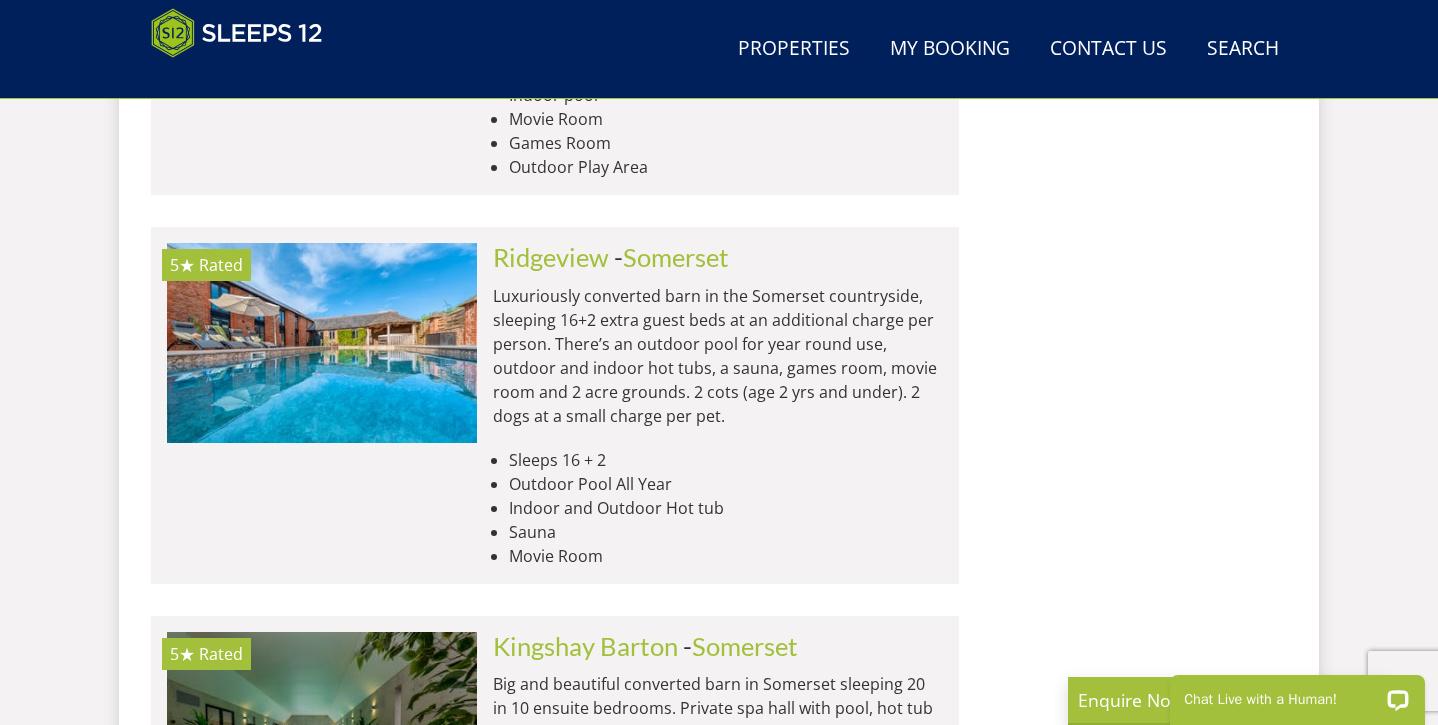 scroll, scrollTop: 4939, scrollLeft: 0, axis: vertical 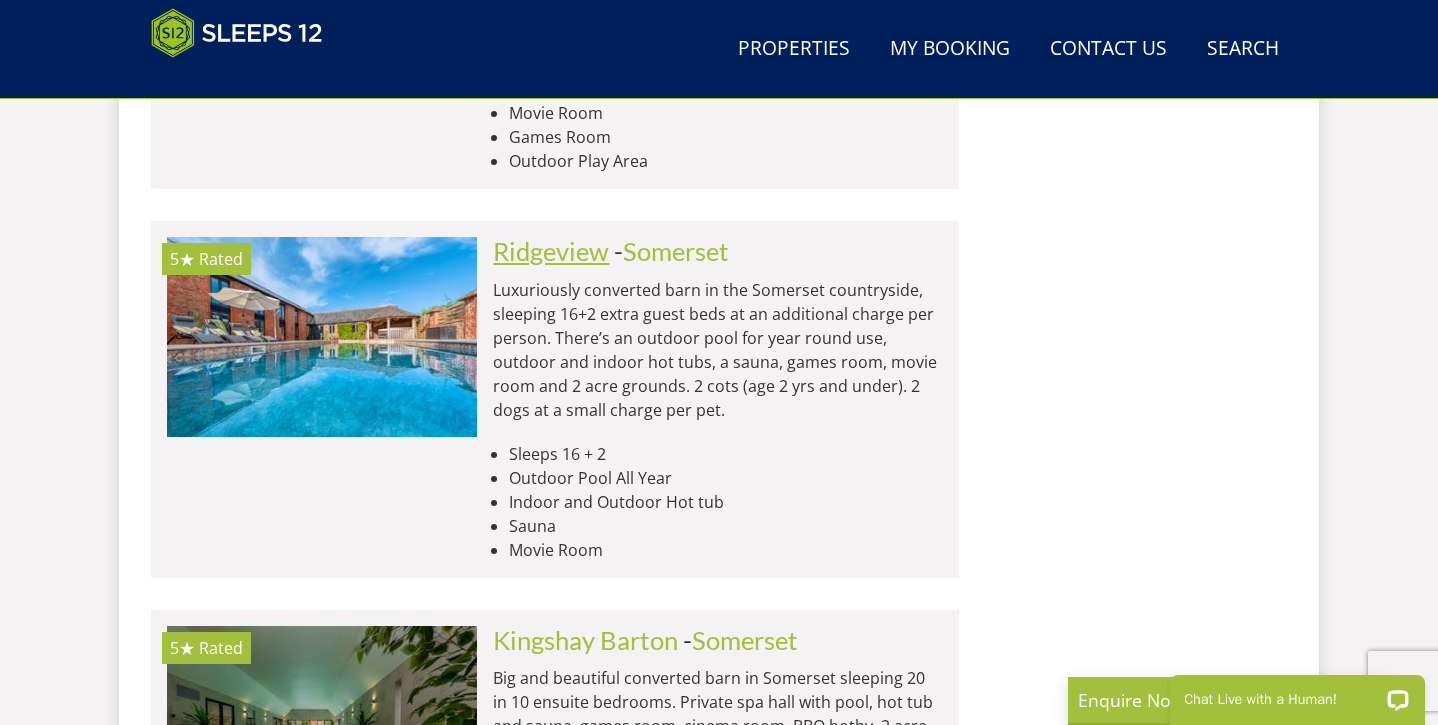 click on "Ridgeview" at bounding box center (551, 251) 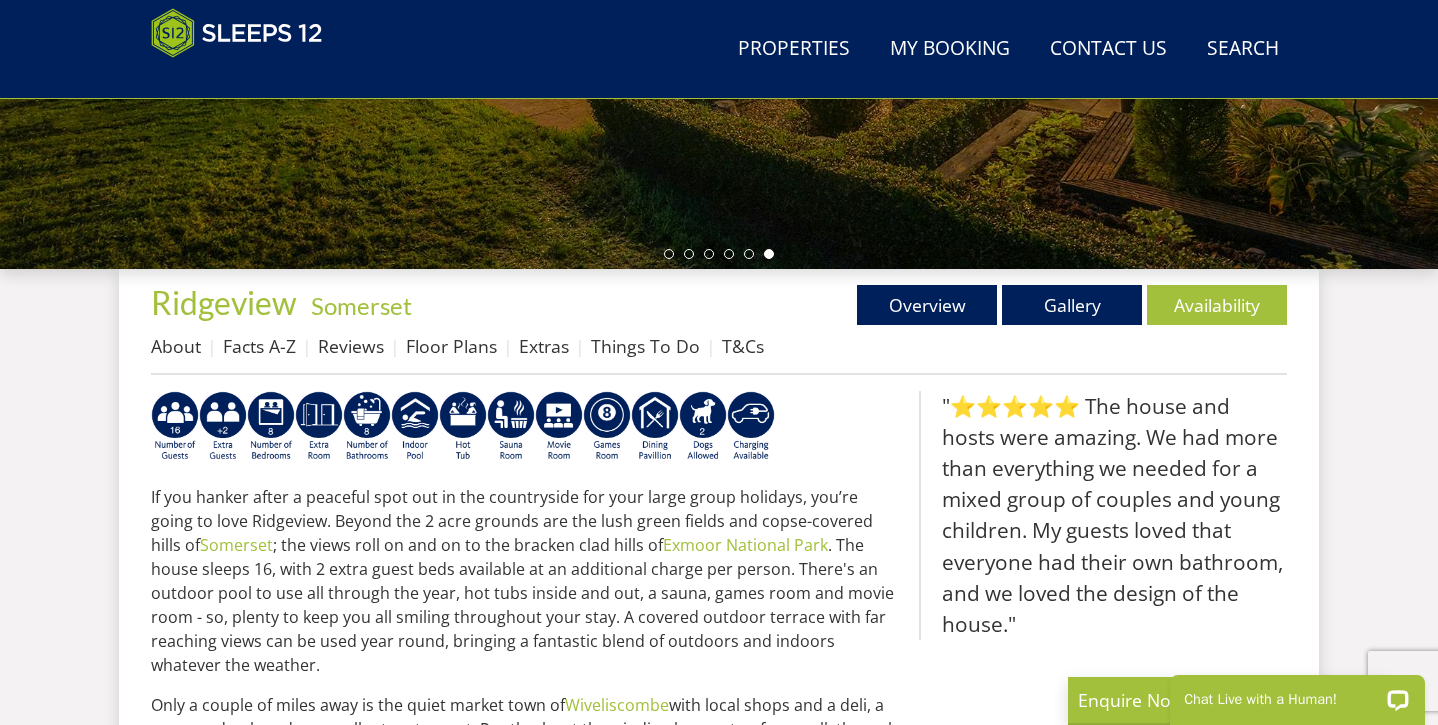 scroll, scrollTop: 578, scrollLeft: 0, axis: vertical 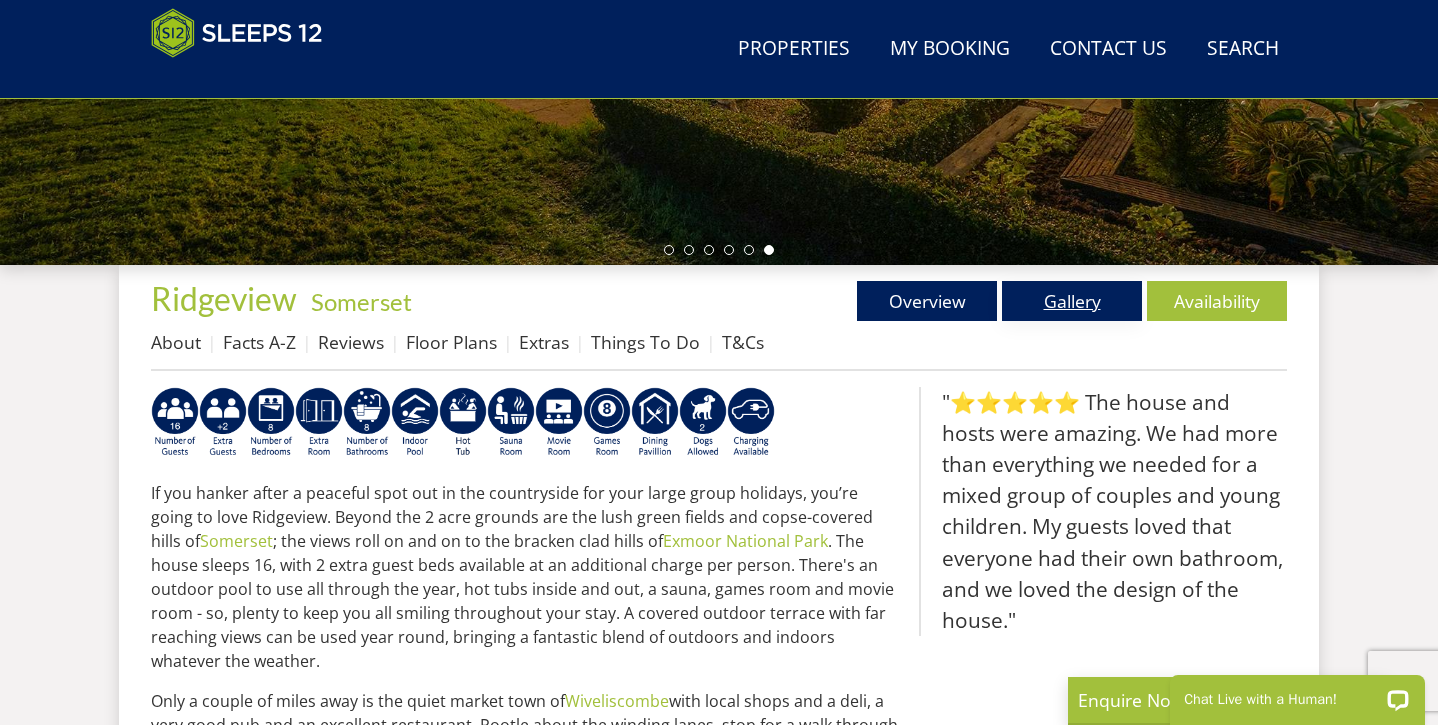 click on "Gallery" at bounding box center (1072, 301) 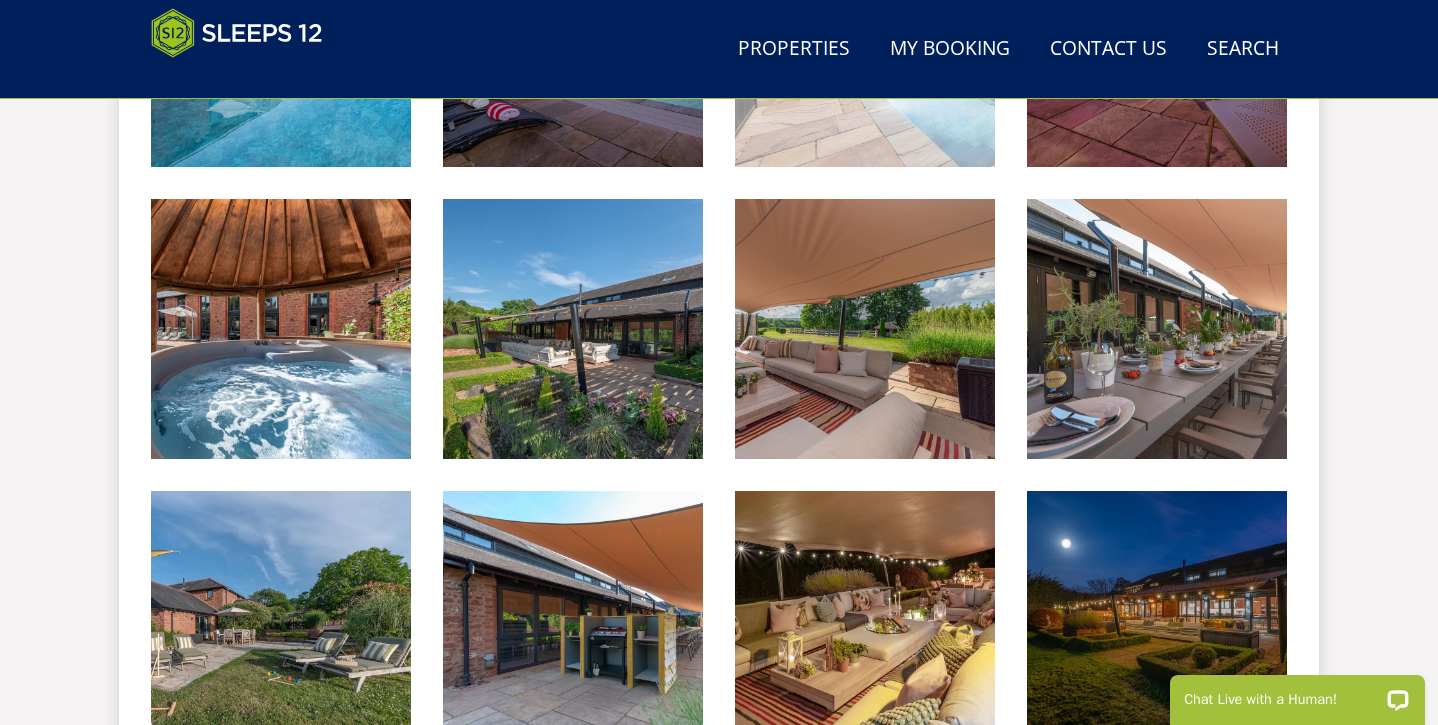 scroll, scrollTop: 1060, scrollLeft: 0, axis: vertical 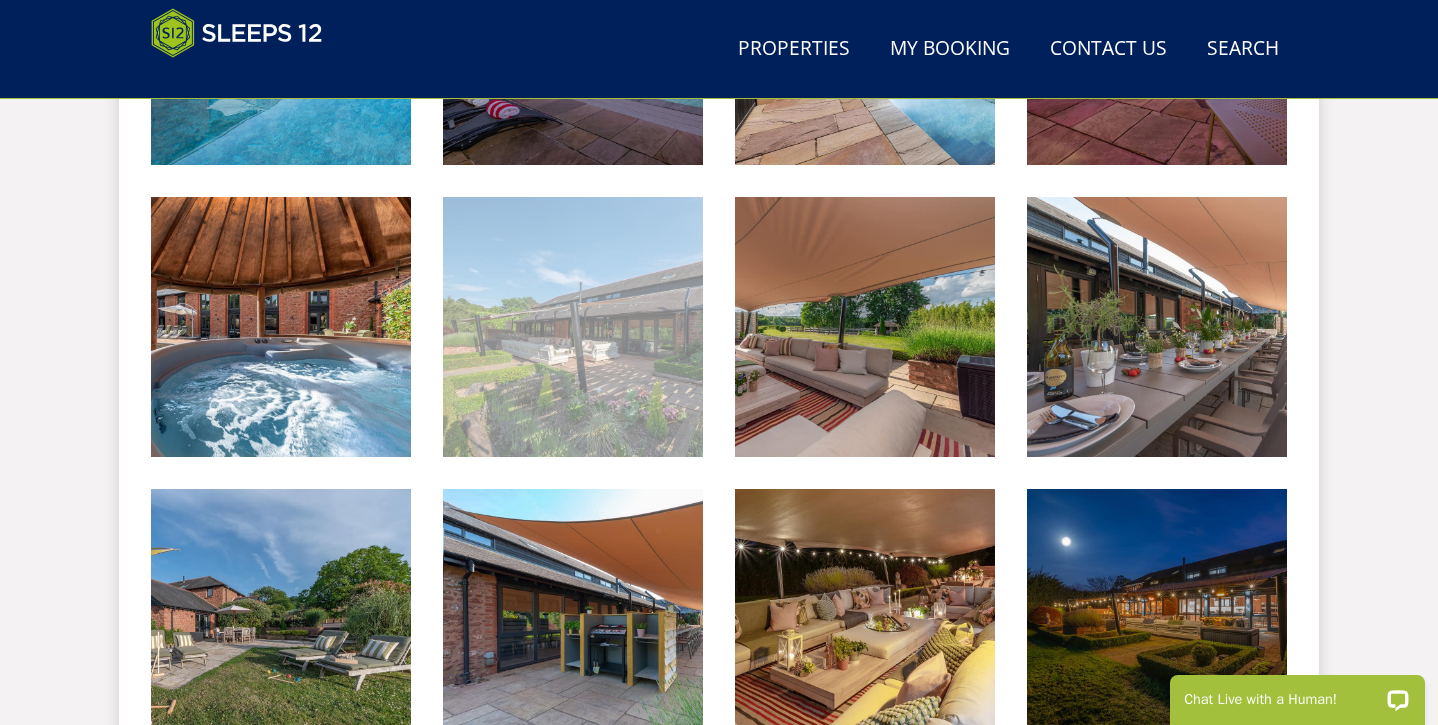 click at bounding box center (573, 327) 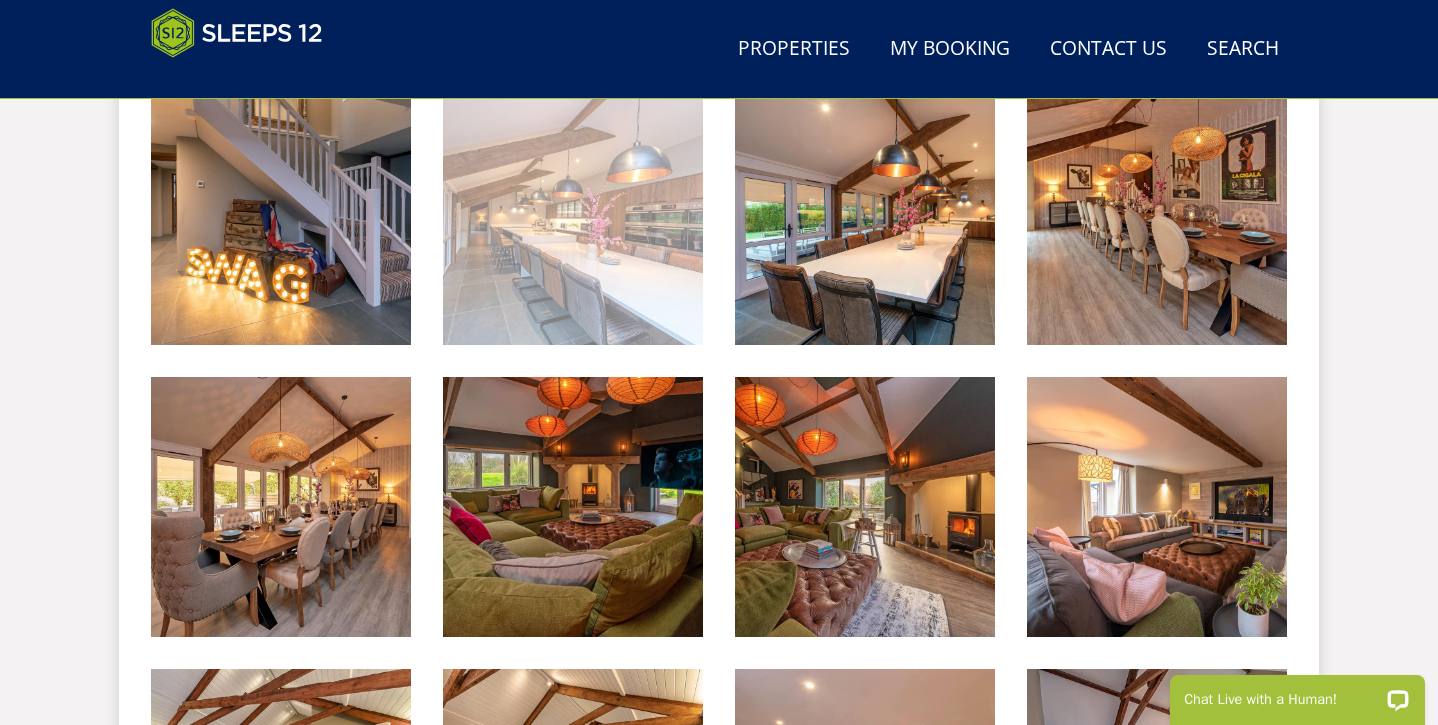 scroll, scrollTop: 2045, scrollLeft: 0, axis: vertical 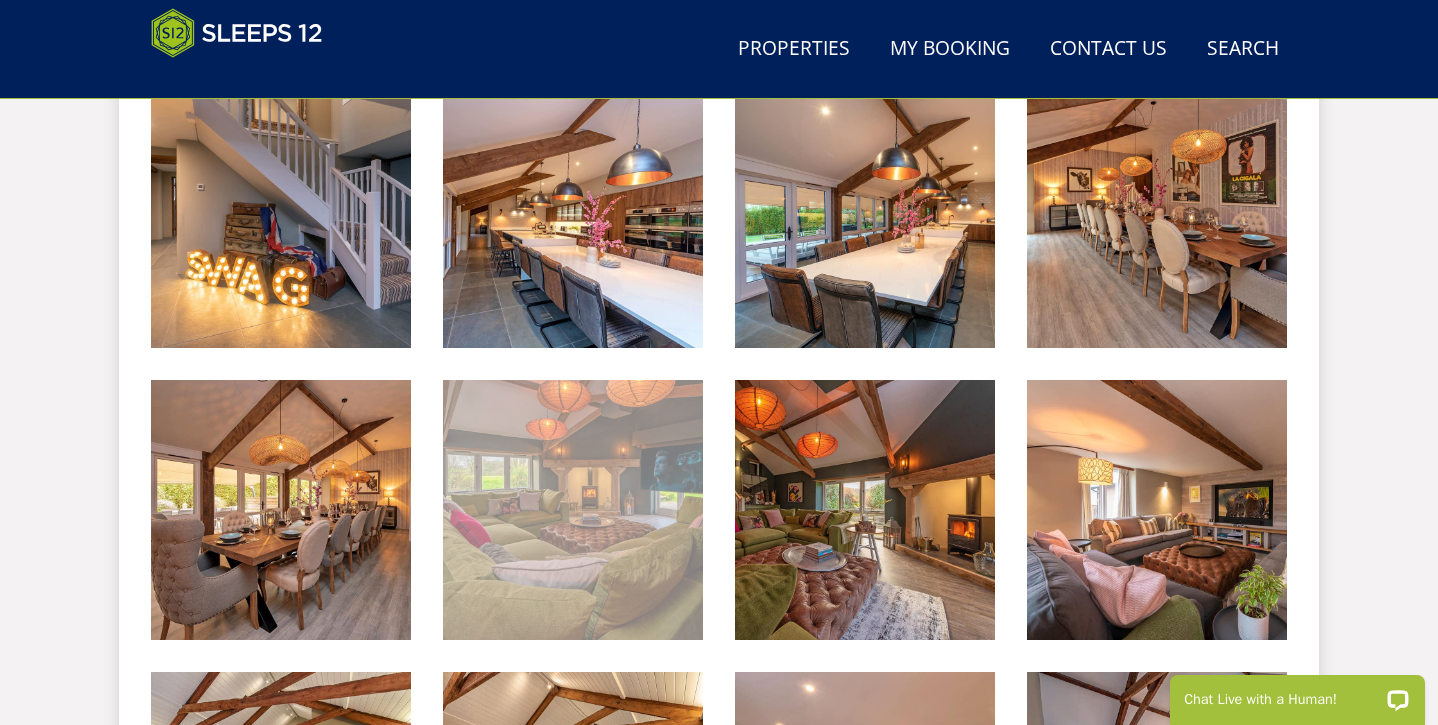 click at bounding box center [573, 510] 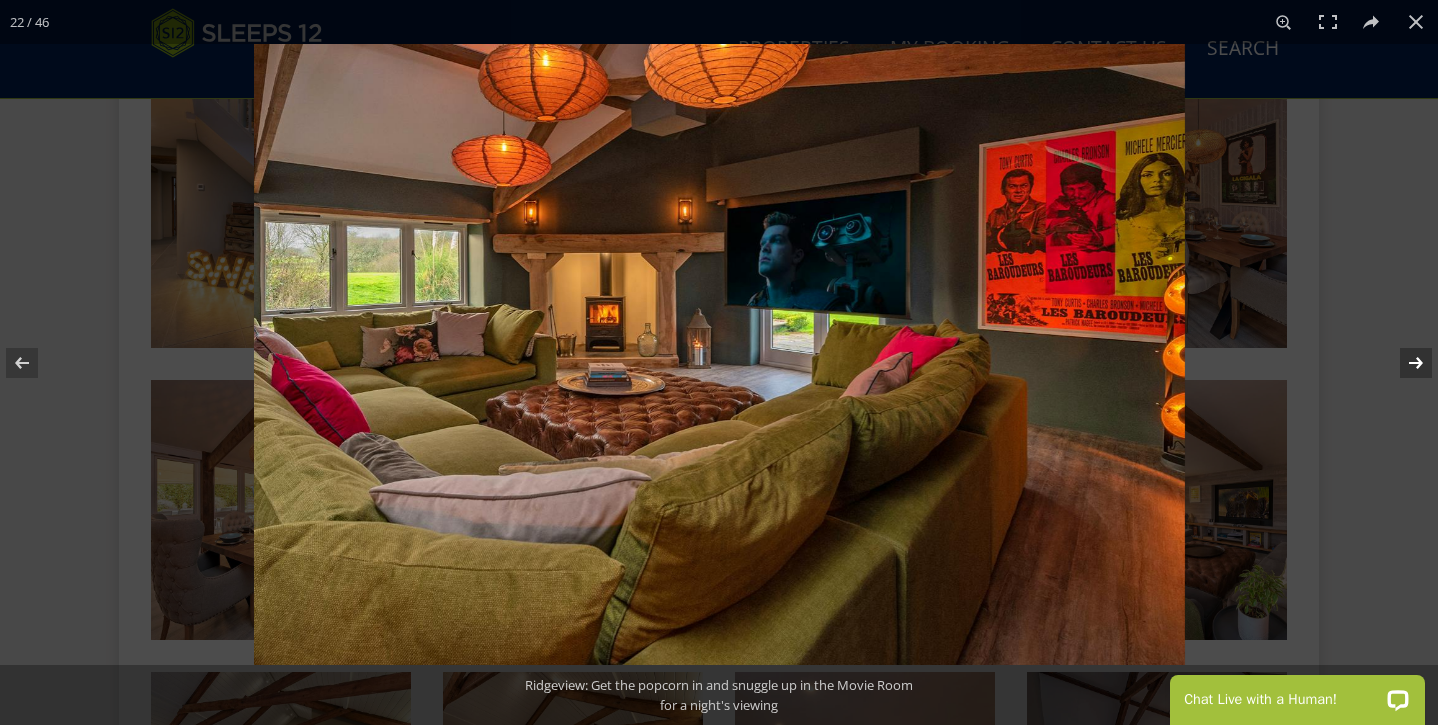 click at bounding box center [1403, 363] 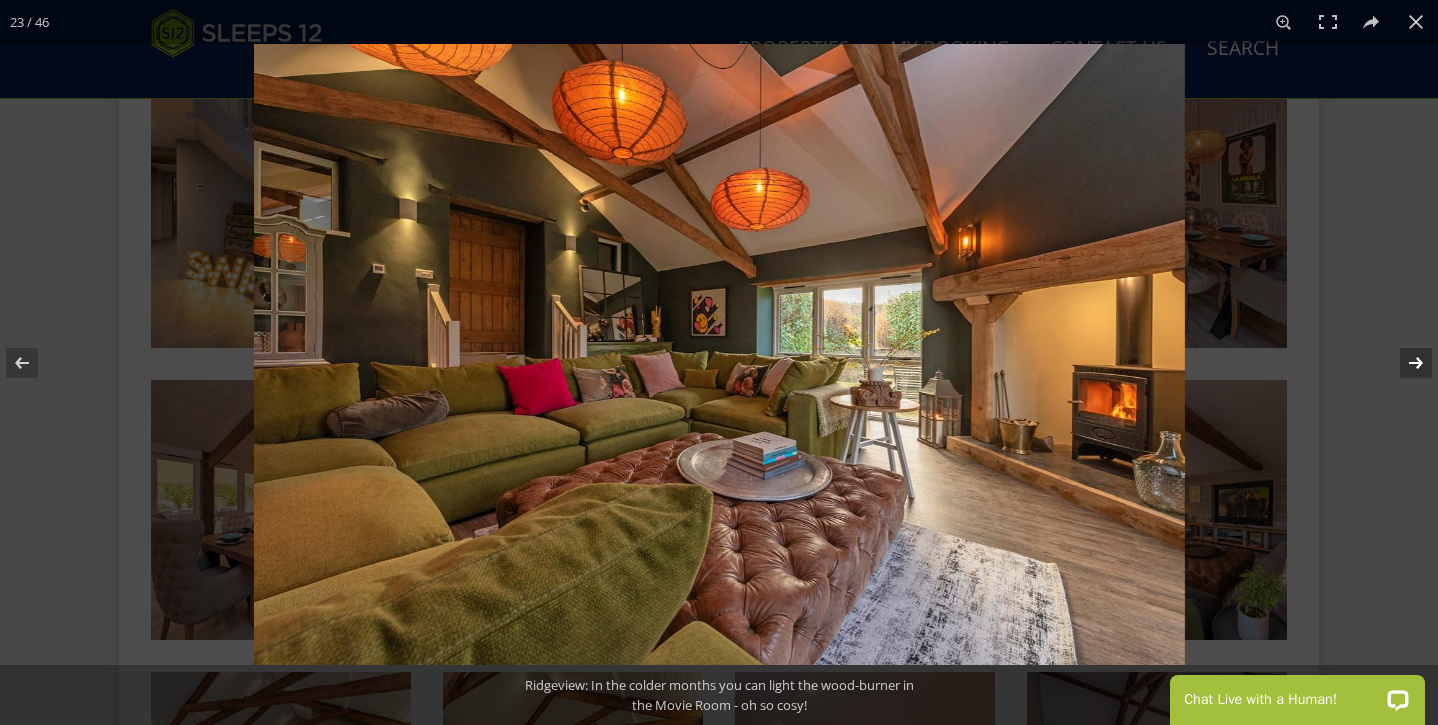 click at bounding box center (1403, 363) 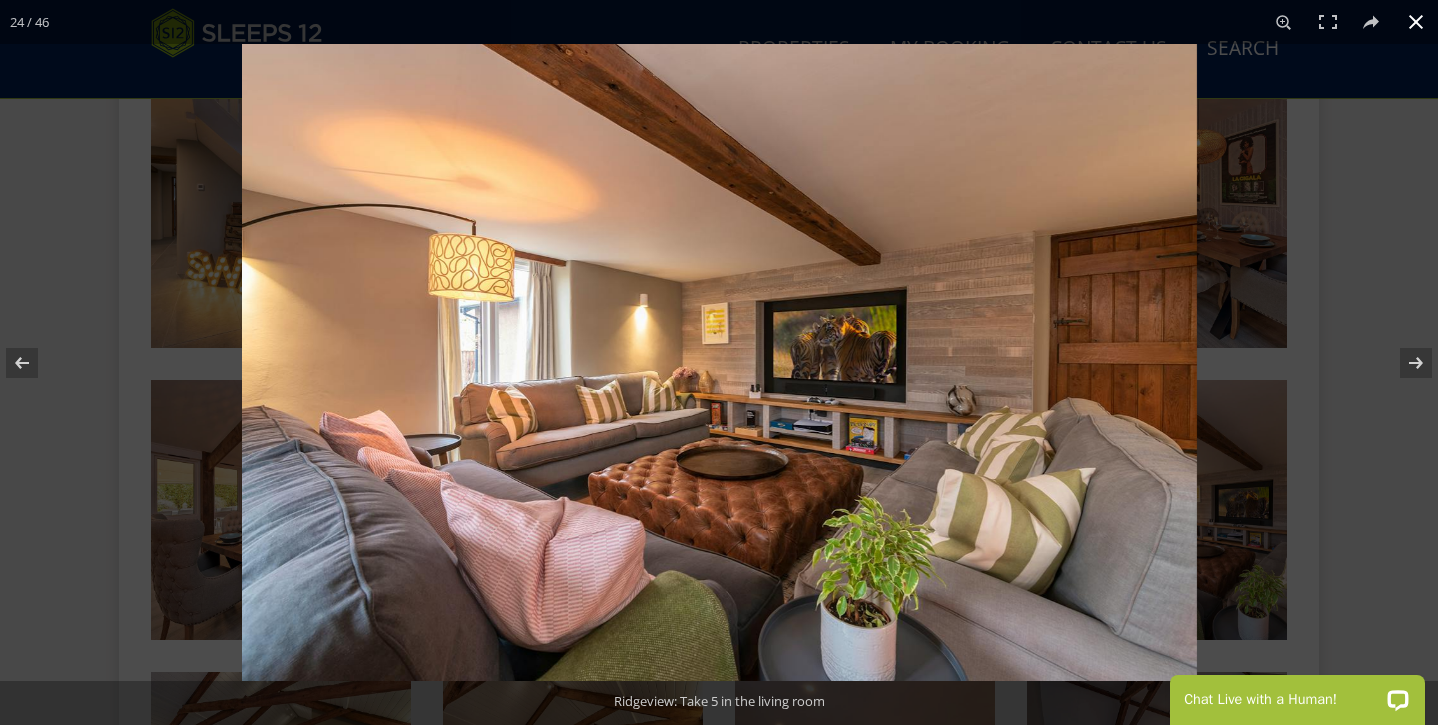 click at bounding box center (961, 406) 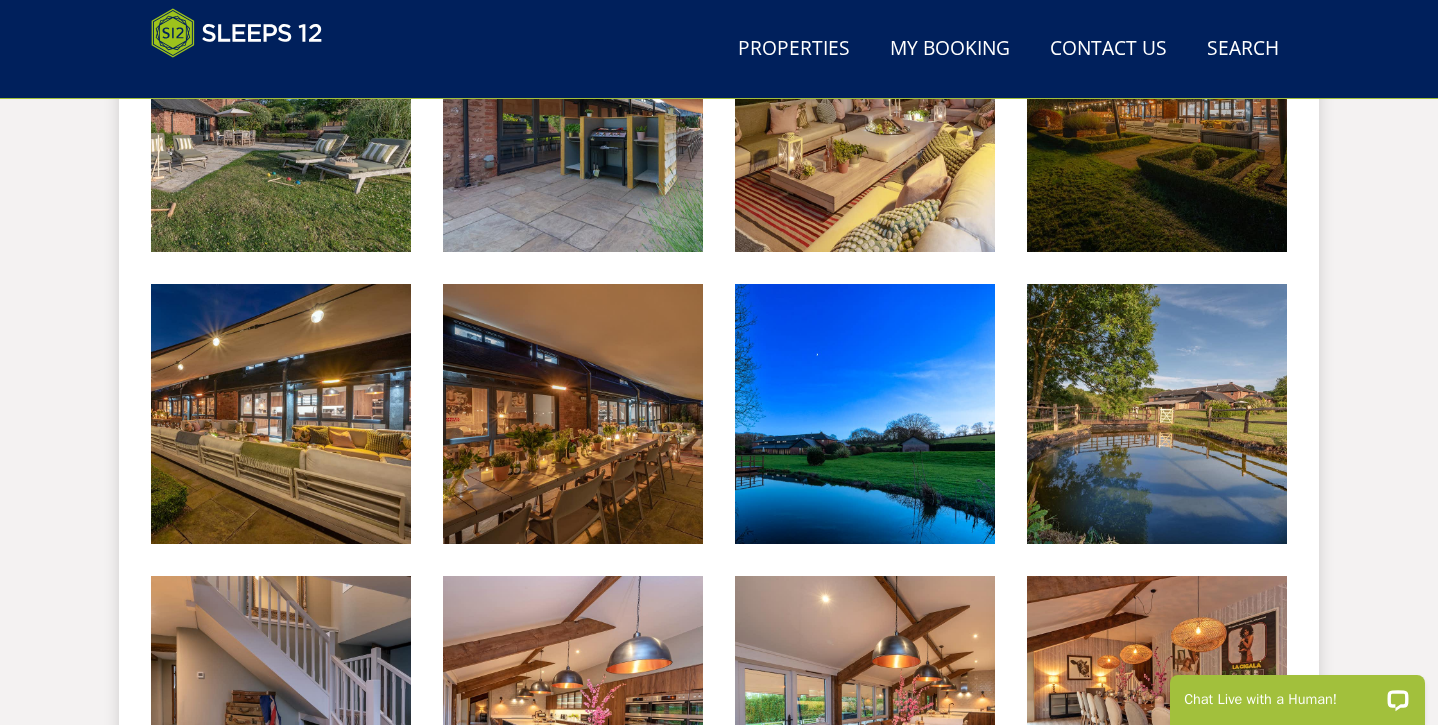 scroll, scrollTop: 1558, scrollLeft: 0, axis: vertical 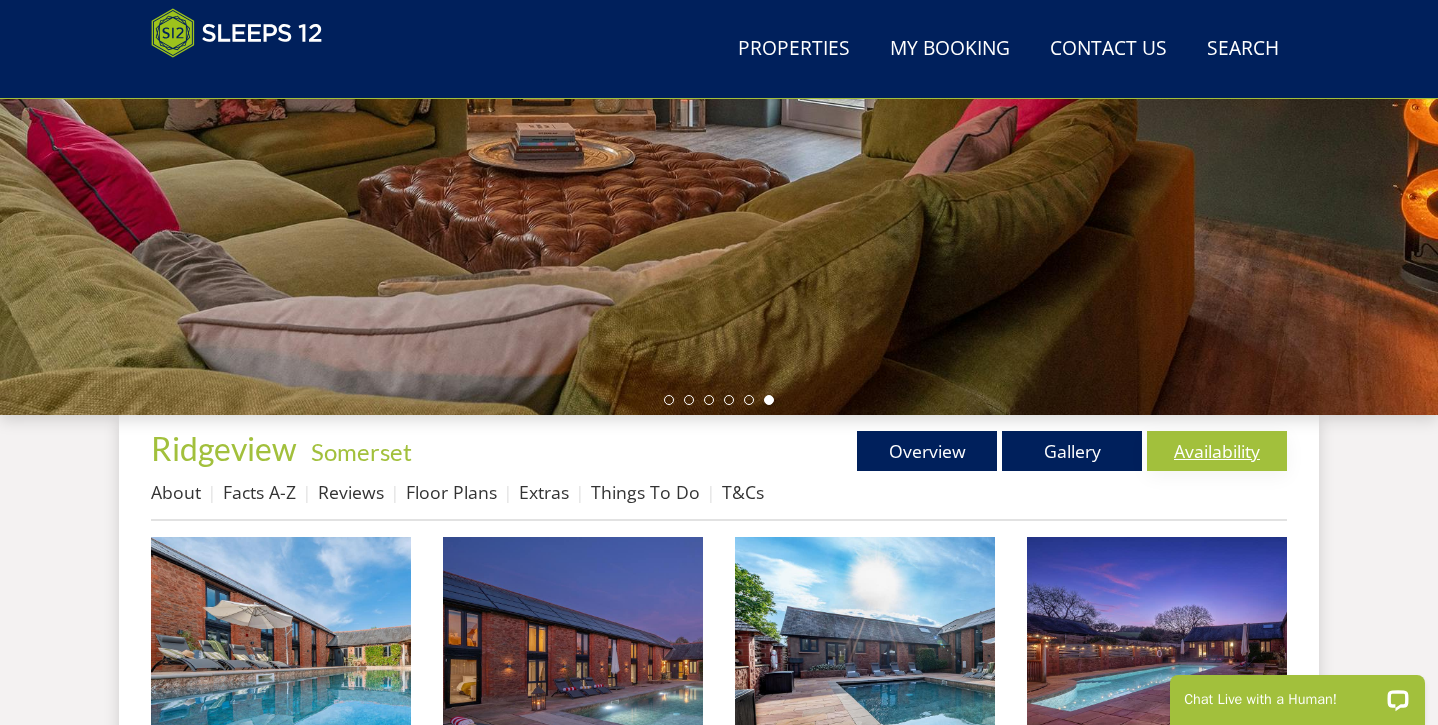 click on "Availability" at bounding box center (1217, 451) 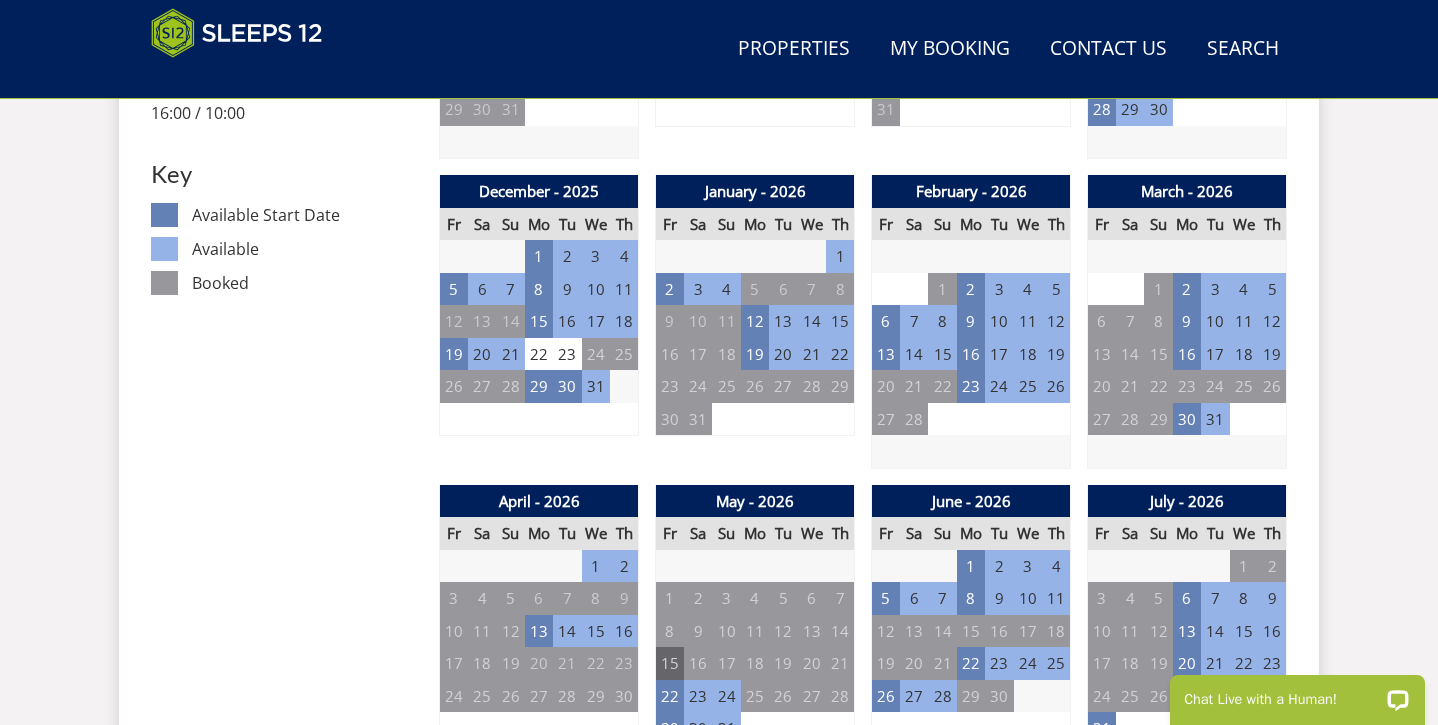 scroll, scrollTop: 0, scrollLeft: 0, axis: both 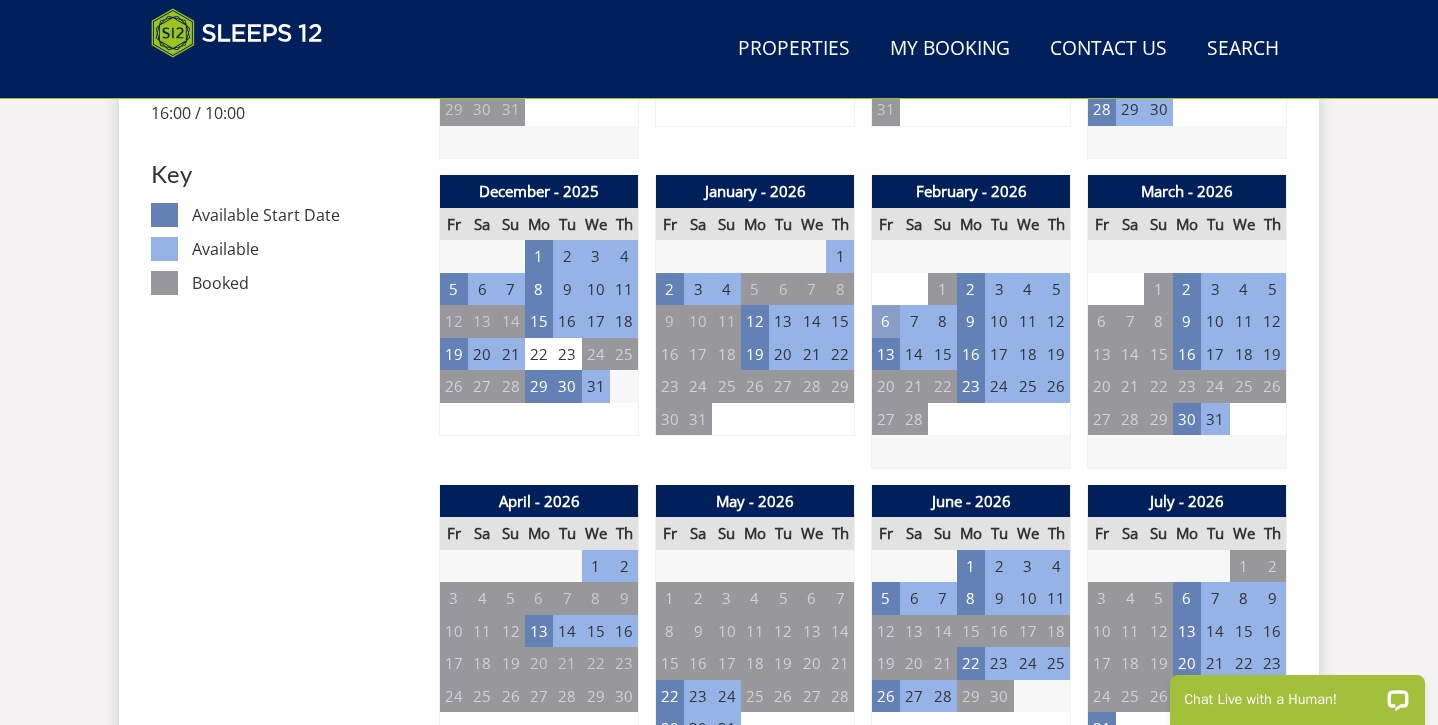 click on "6" at bounding box center (886, 321) 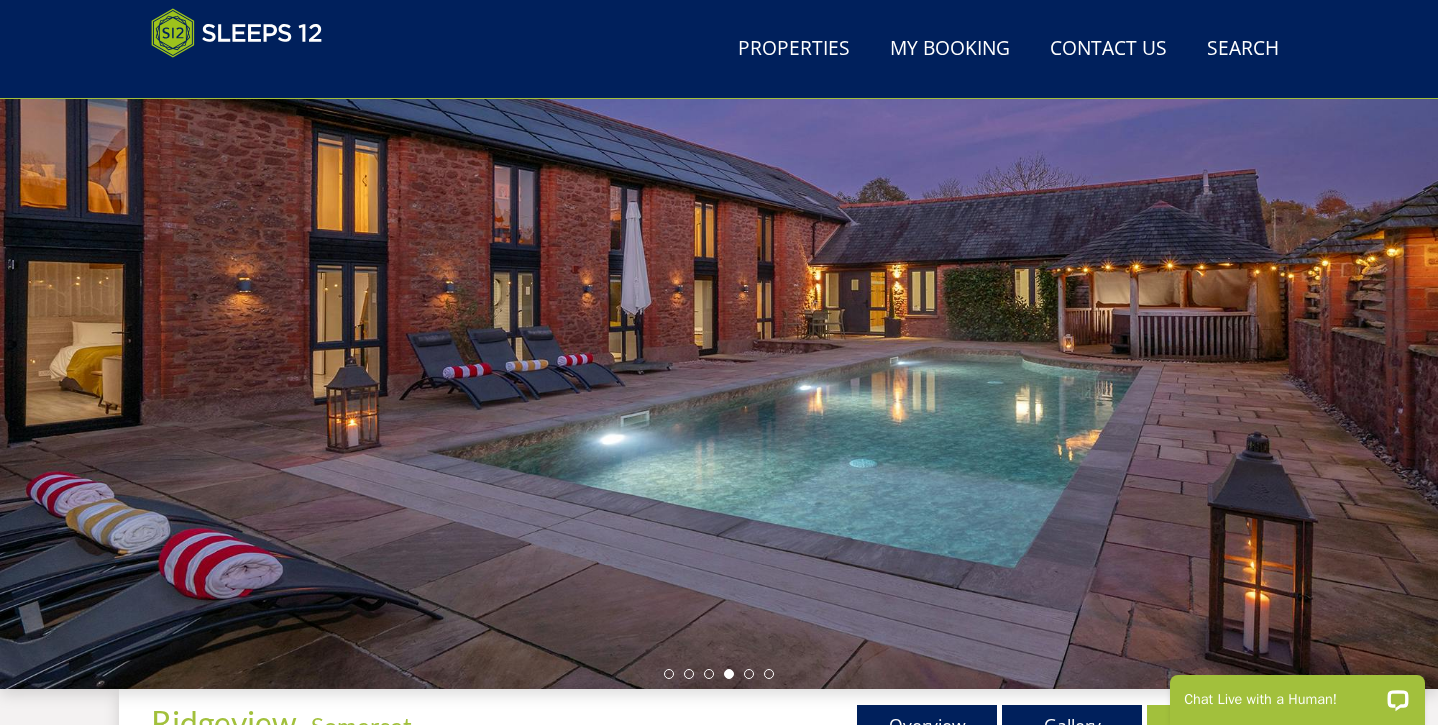scroll, scrollTop: 164, scrollLeft: 0, axis: vertical 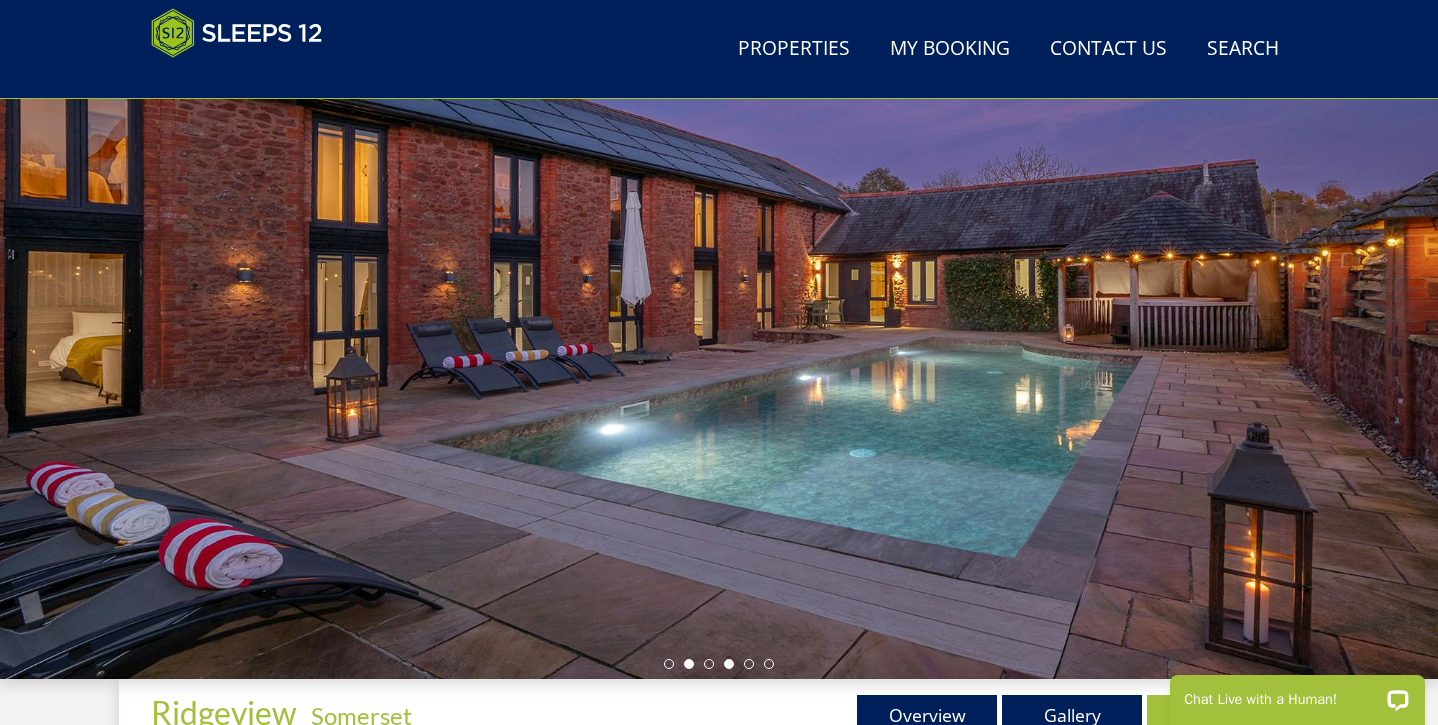 click at bounding box center (689, 664) 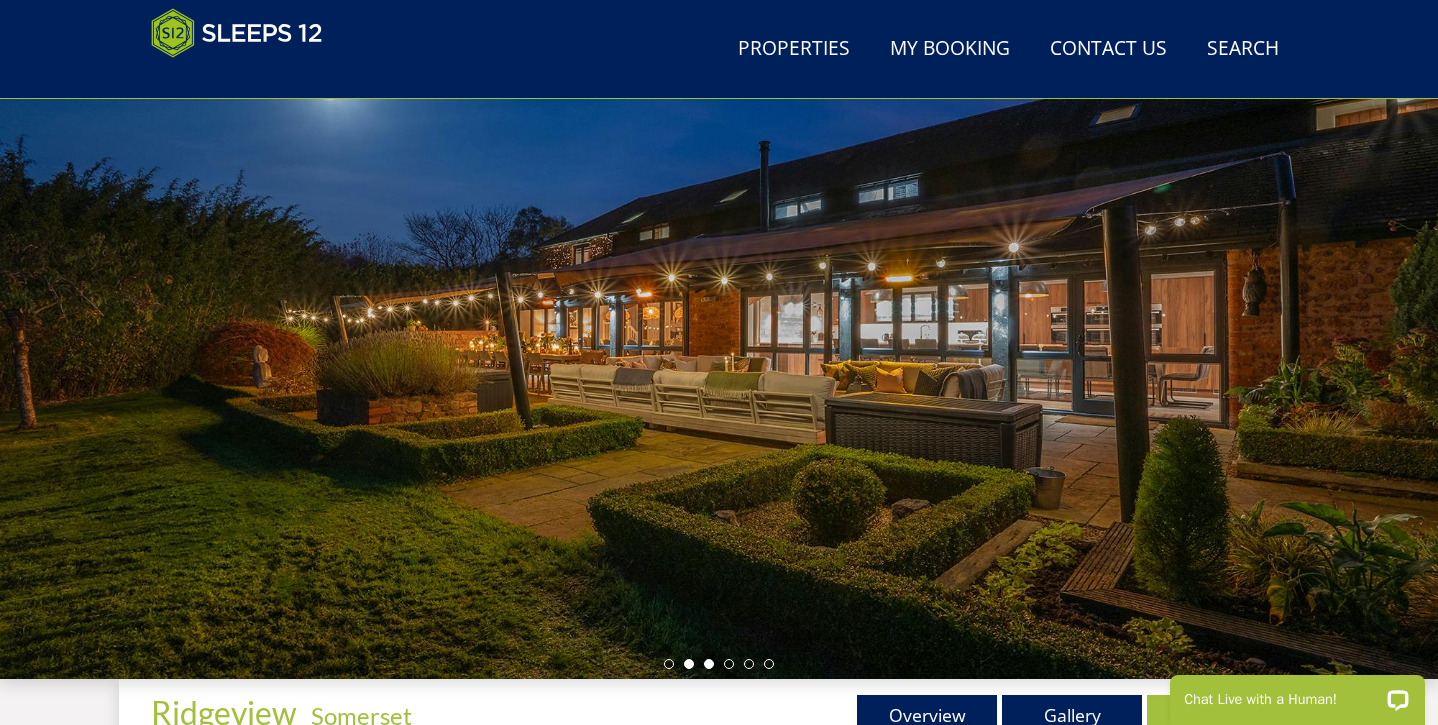 click at bounding box center (709, 664) 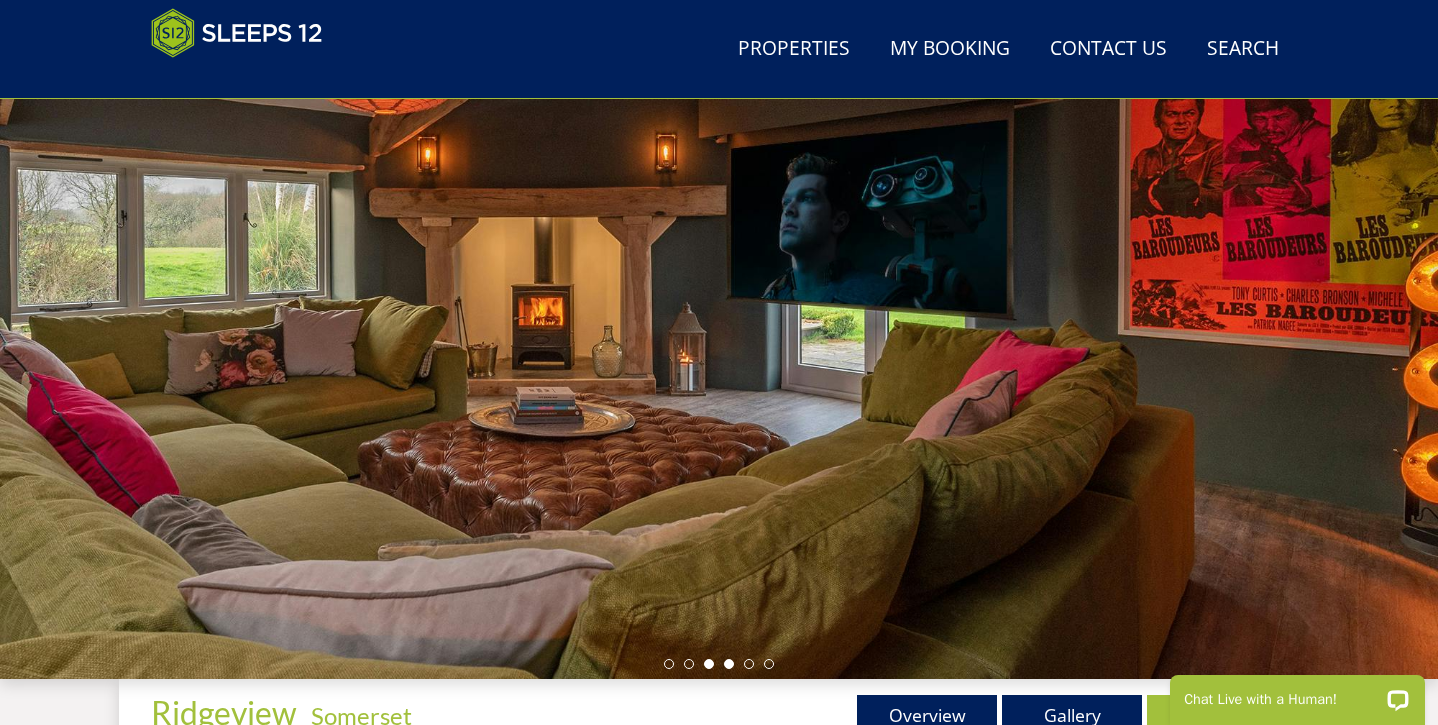 click at bounding box center (729, 664) 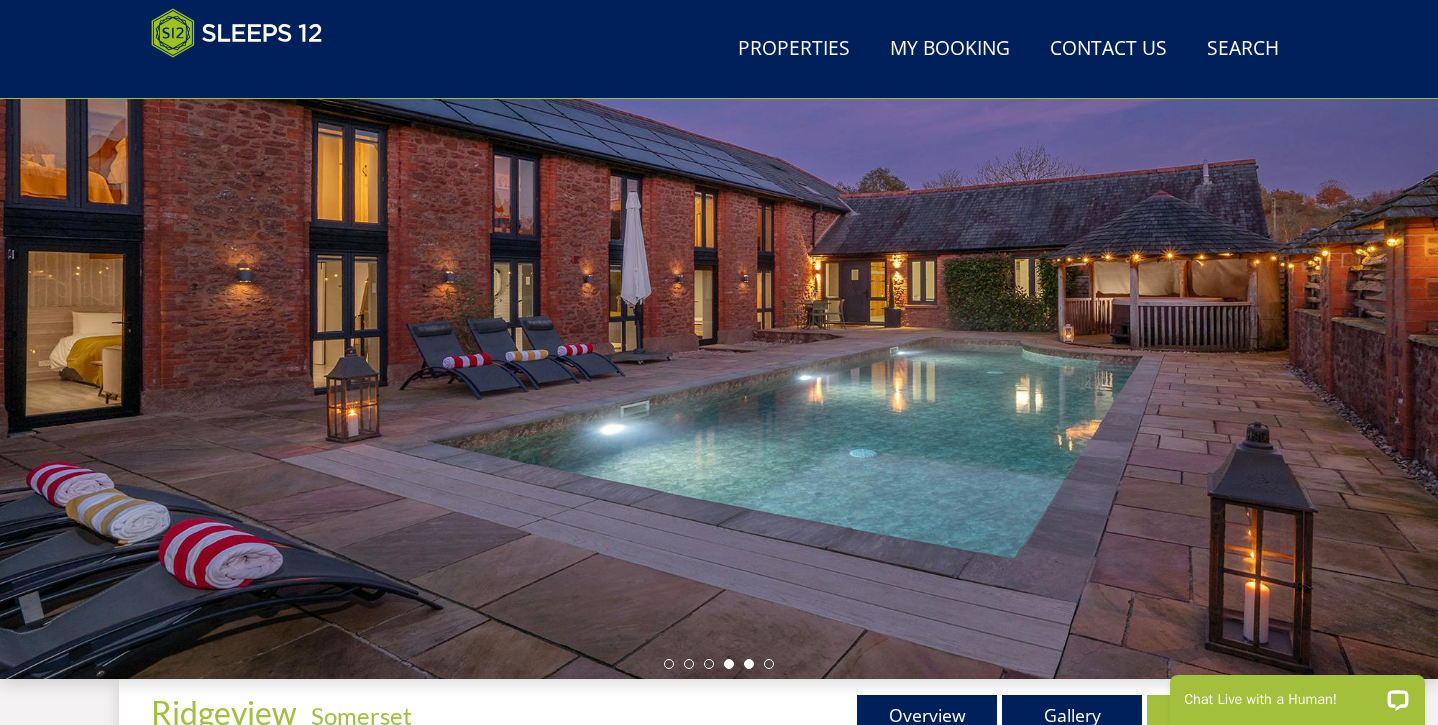 click at bounding box center [749, 664] 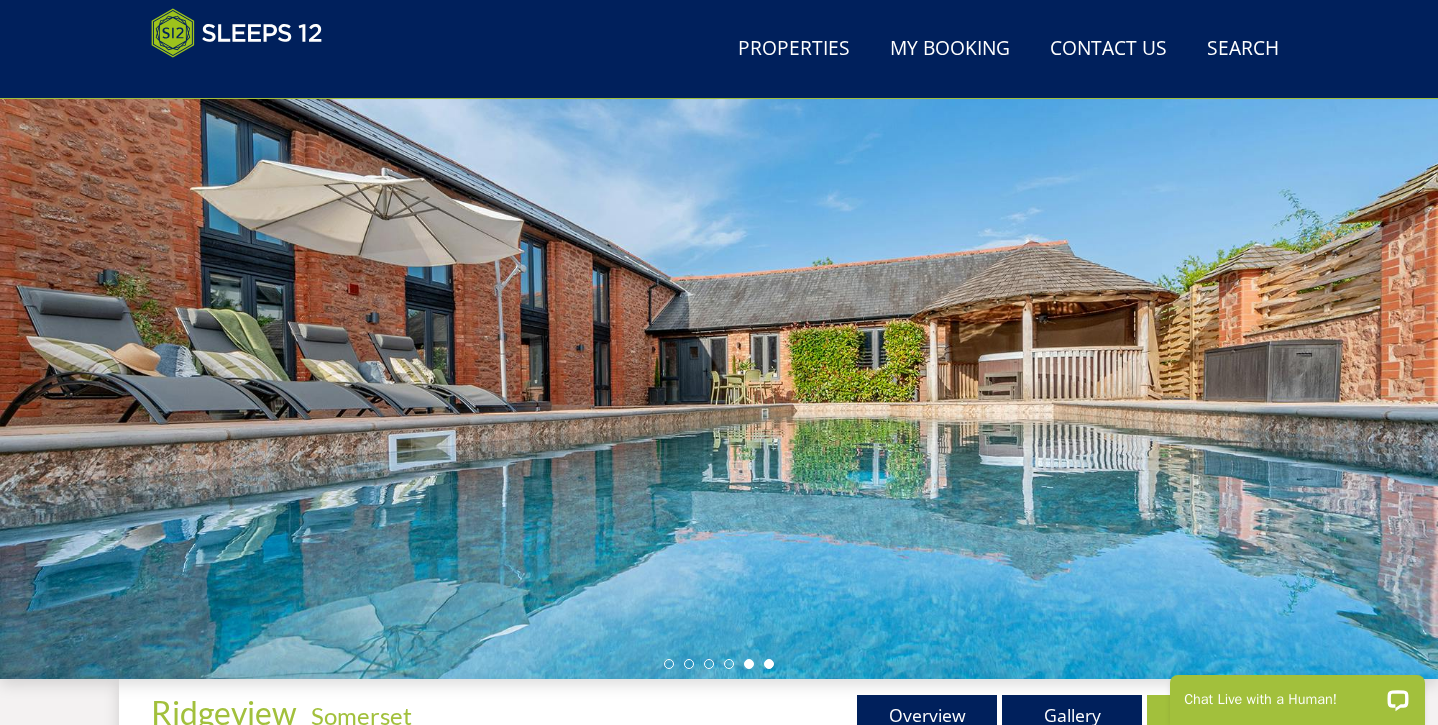 click at bounding box center (769, 664) 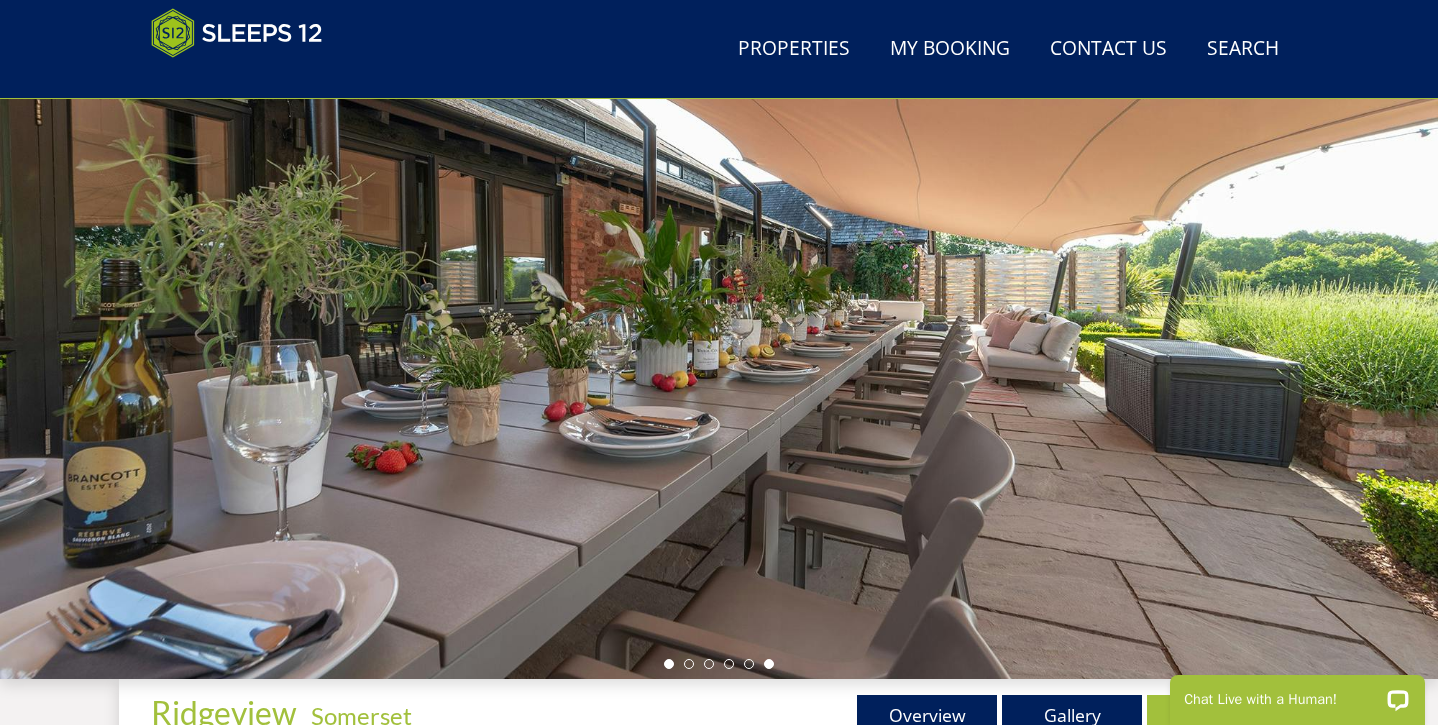 click at bounding box center [669, 664] 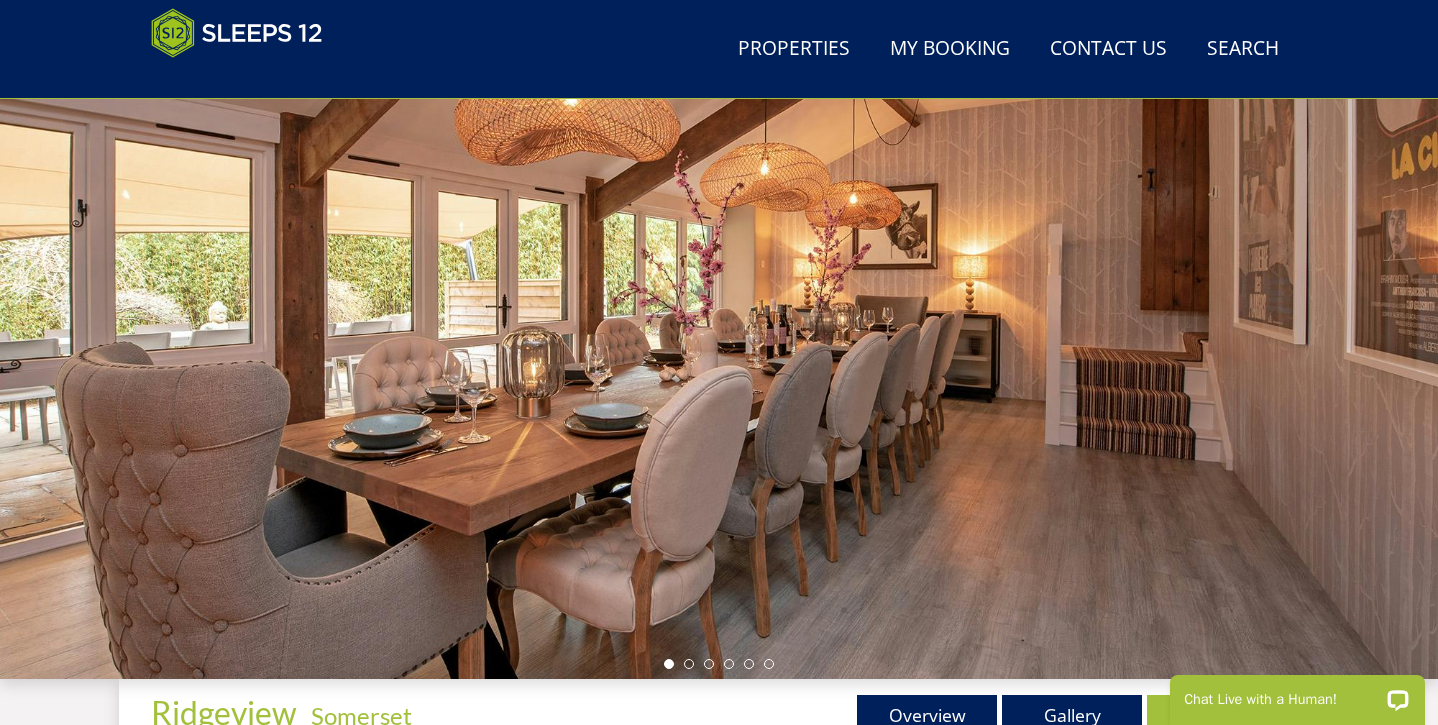 click at bounding box center [719, 664] 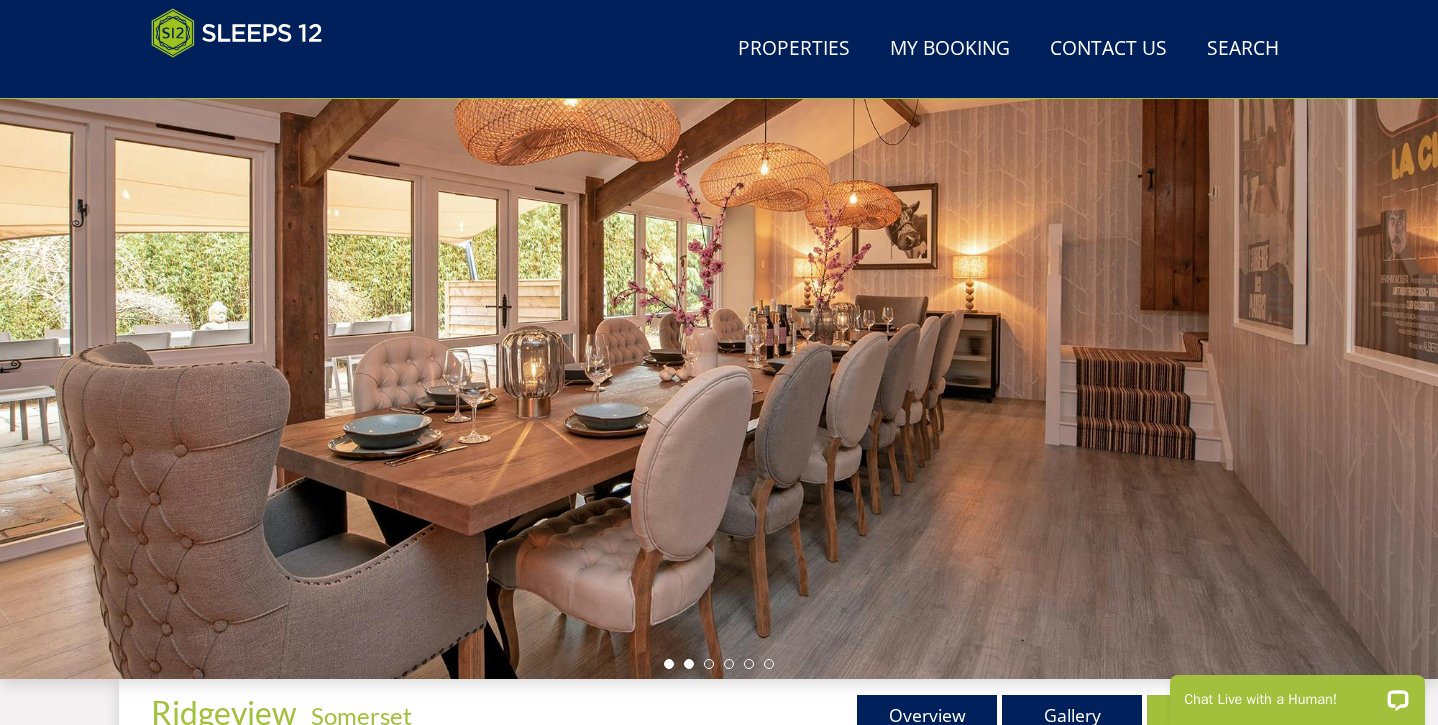 click at bounding box center (689, 664) 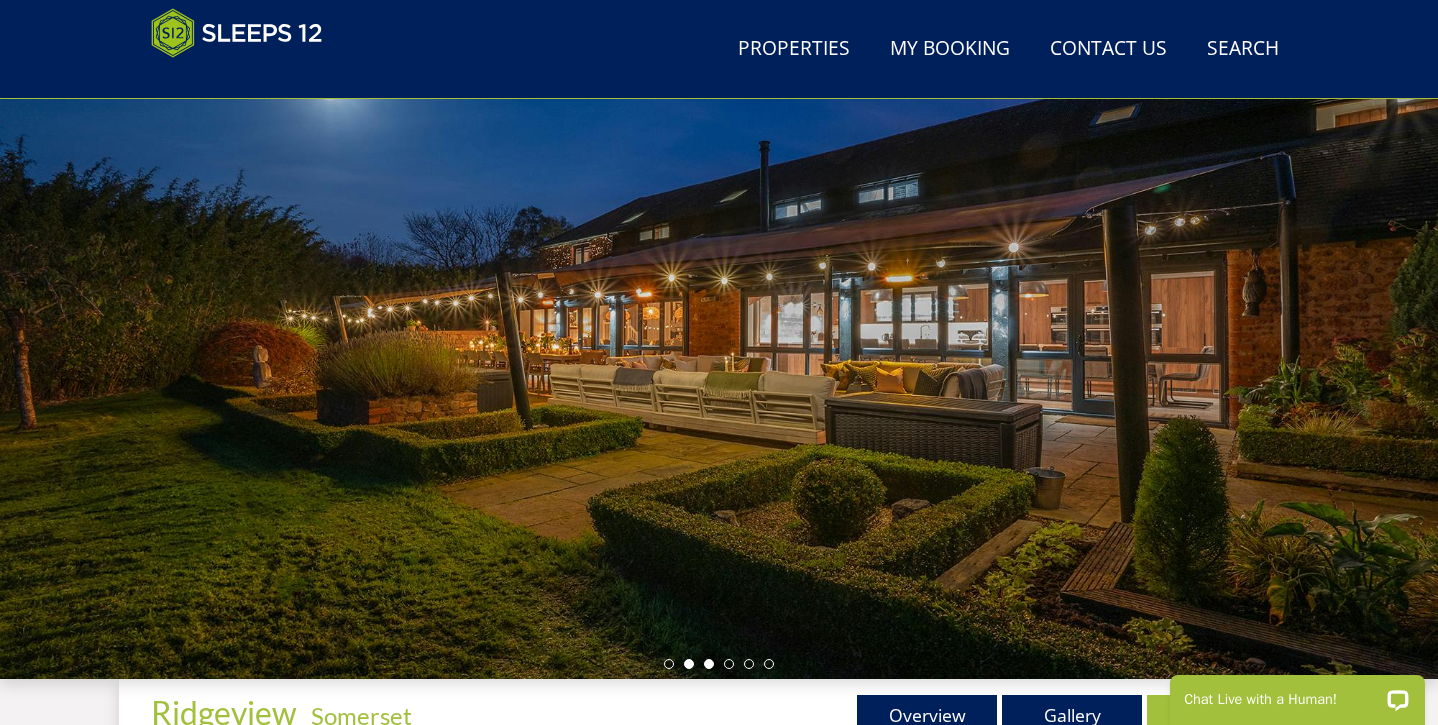 click at bounding box center [709, 664] 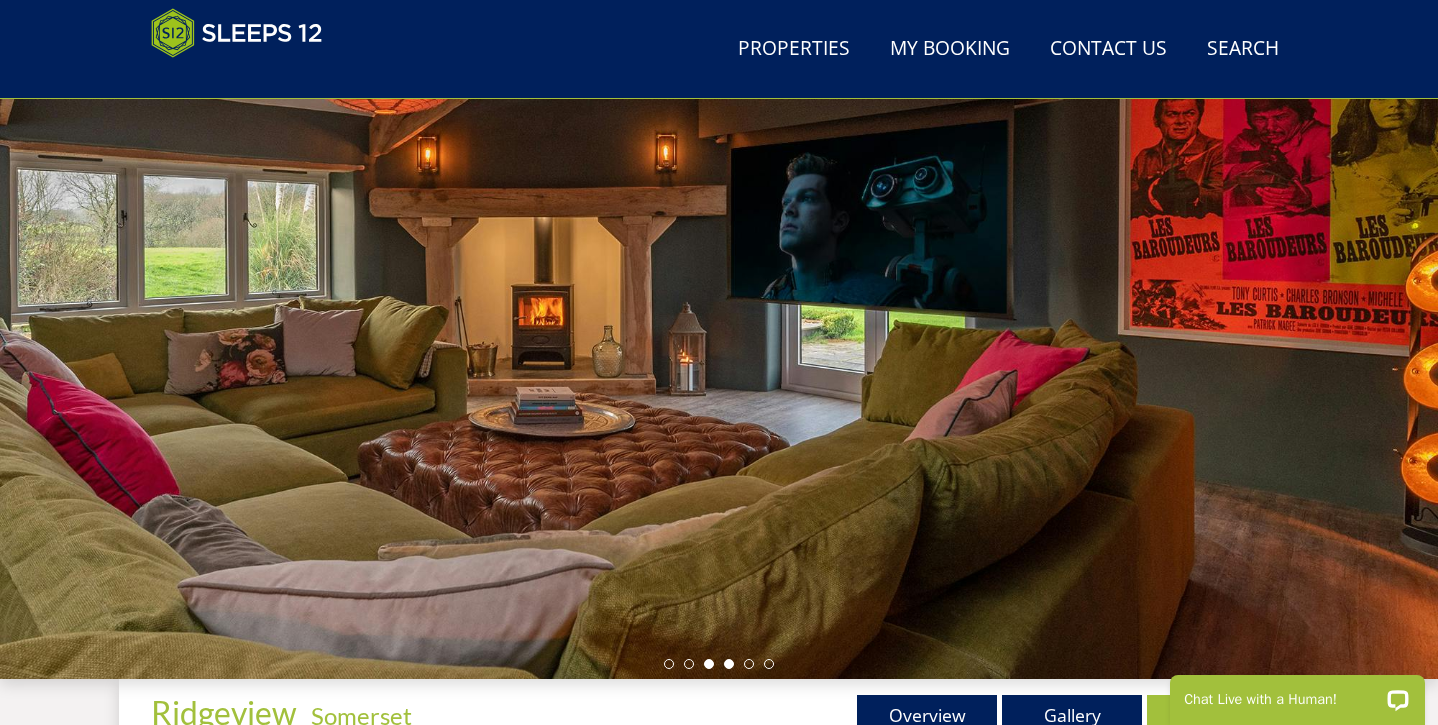 click at bounding box center [729, 664] 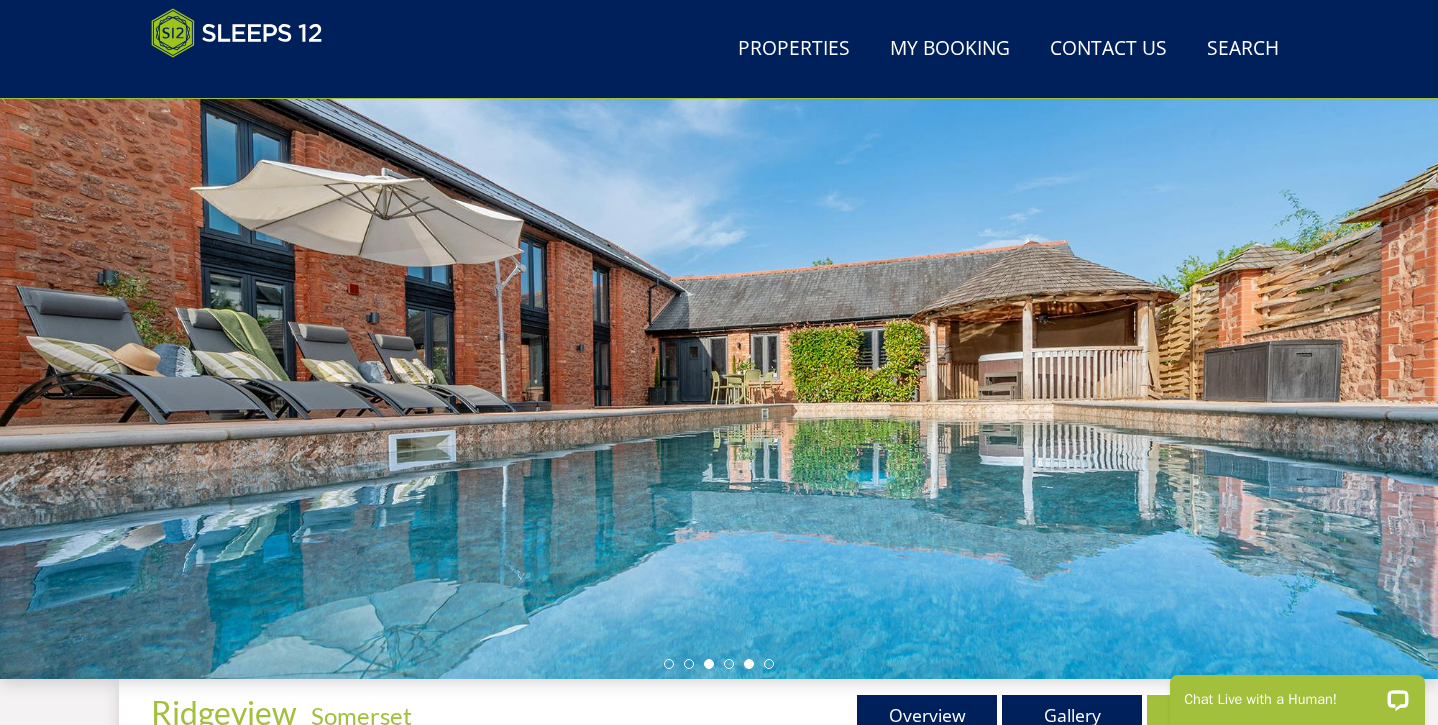 click at bounding box center (709, 664) 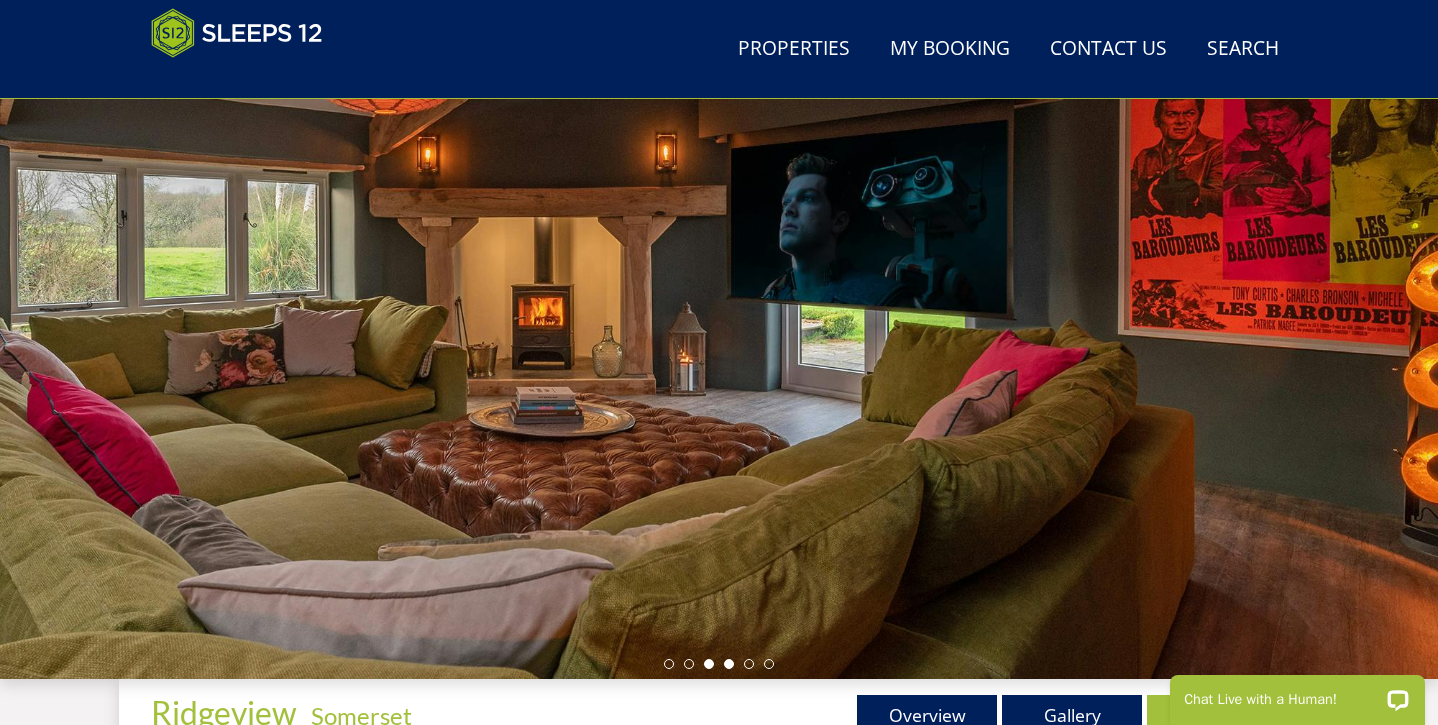 click at bounding box center [729, 664] 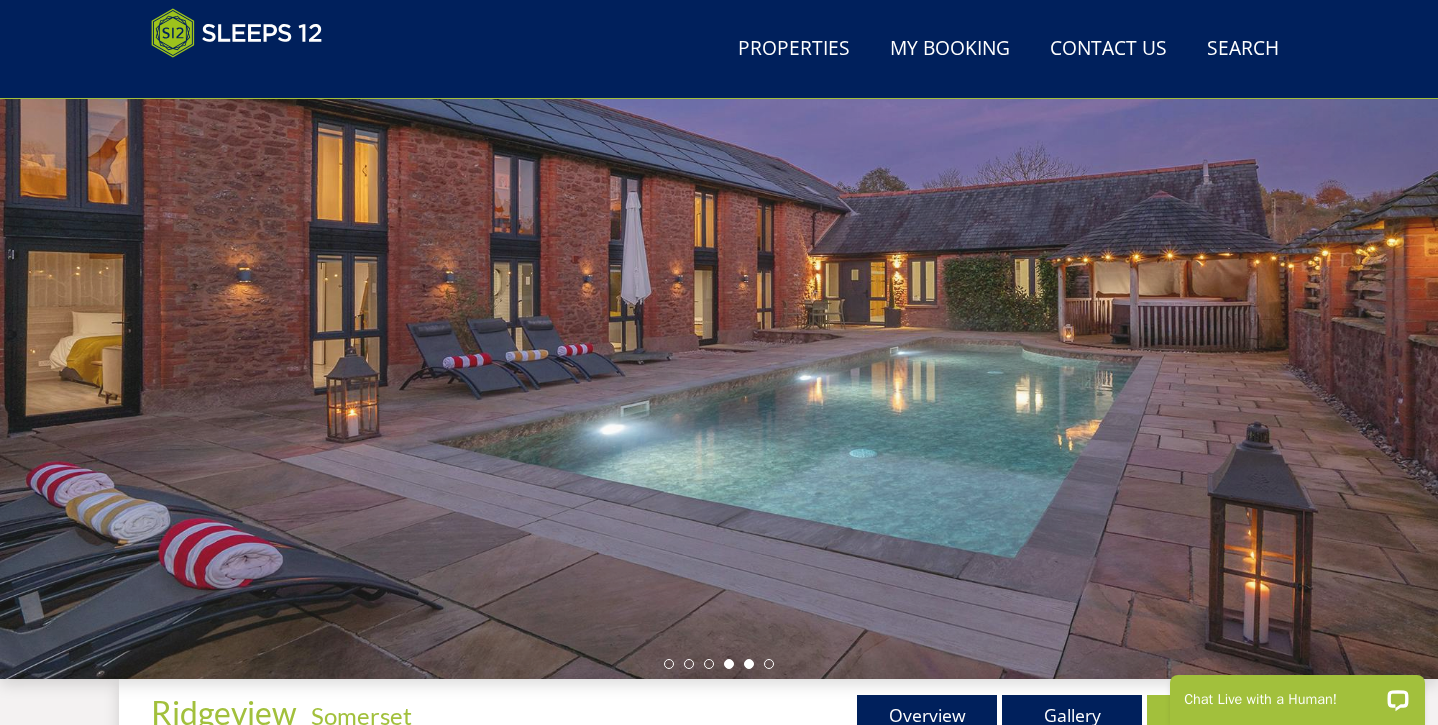 click at bounding box center [749, 664] 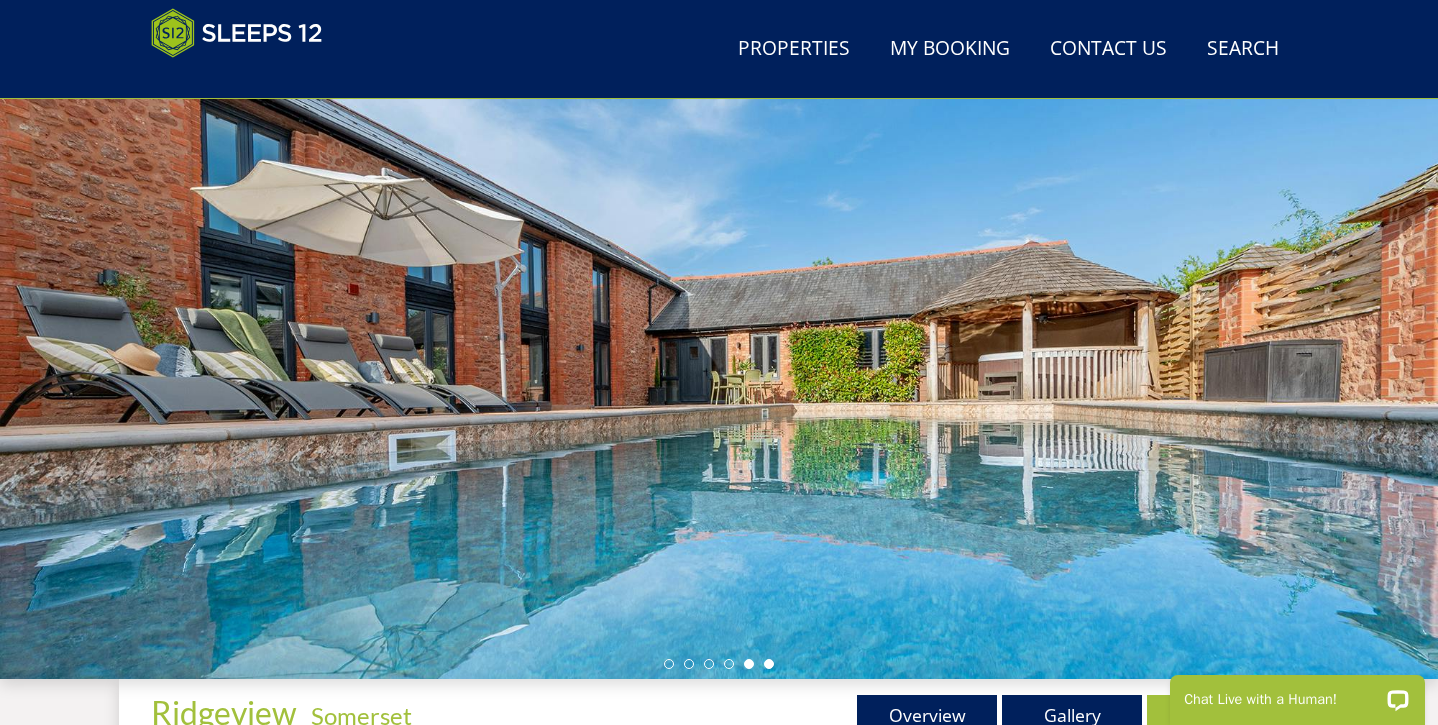 click at bounding box center [769, 664] 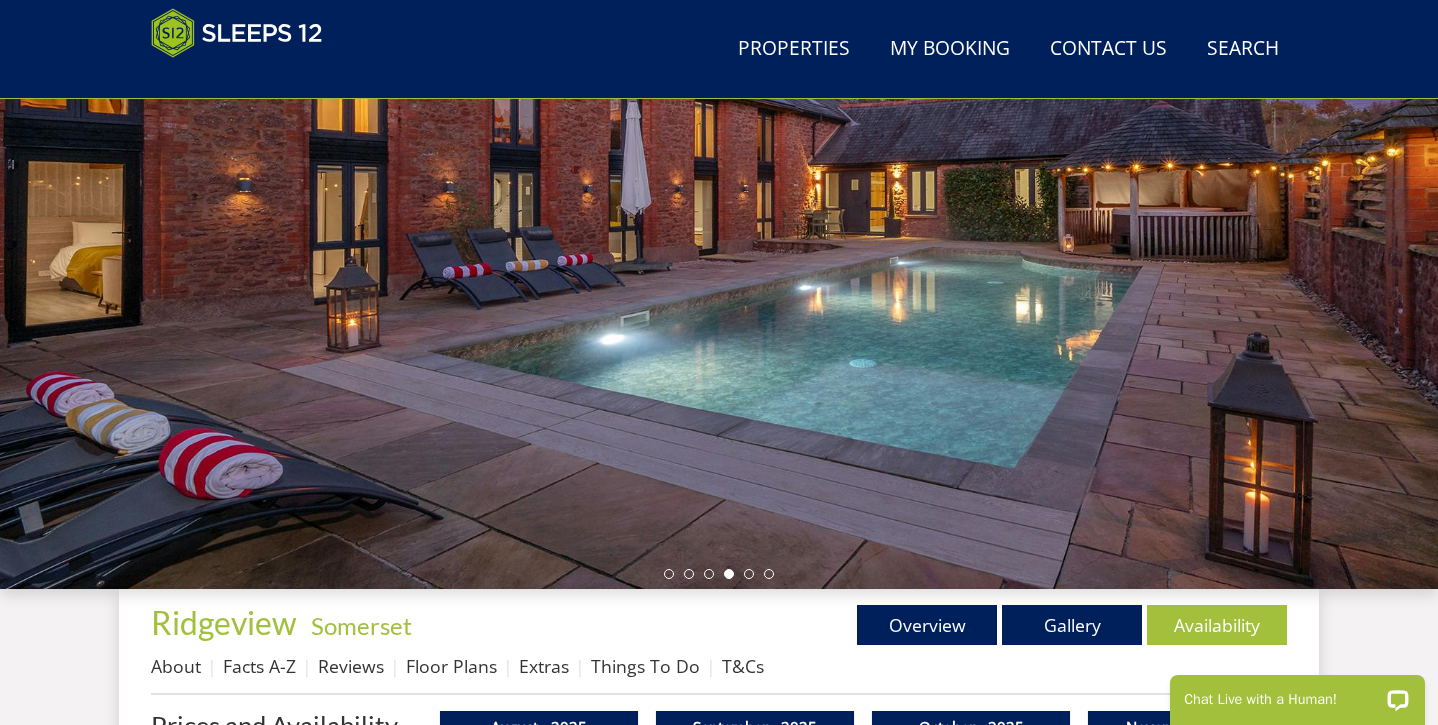 scroll, scrollTop: 256, scrollLeft: 0, axis: vertical 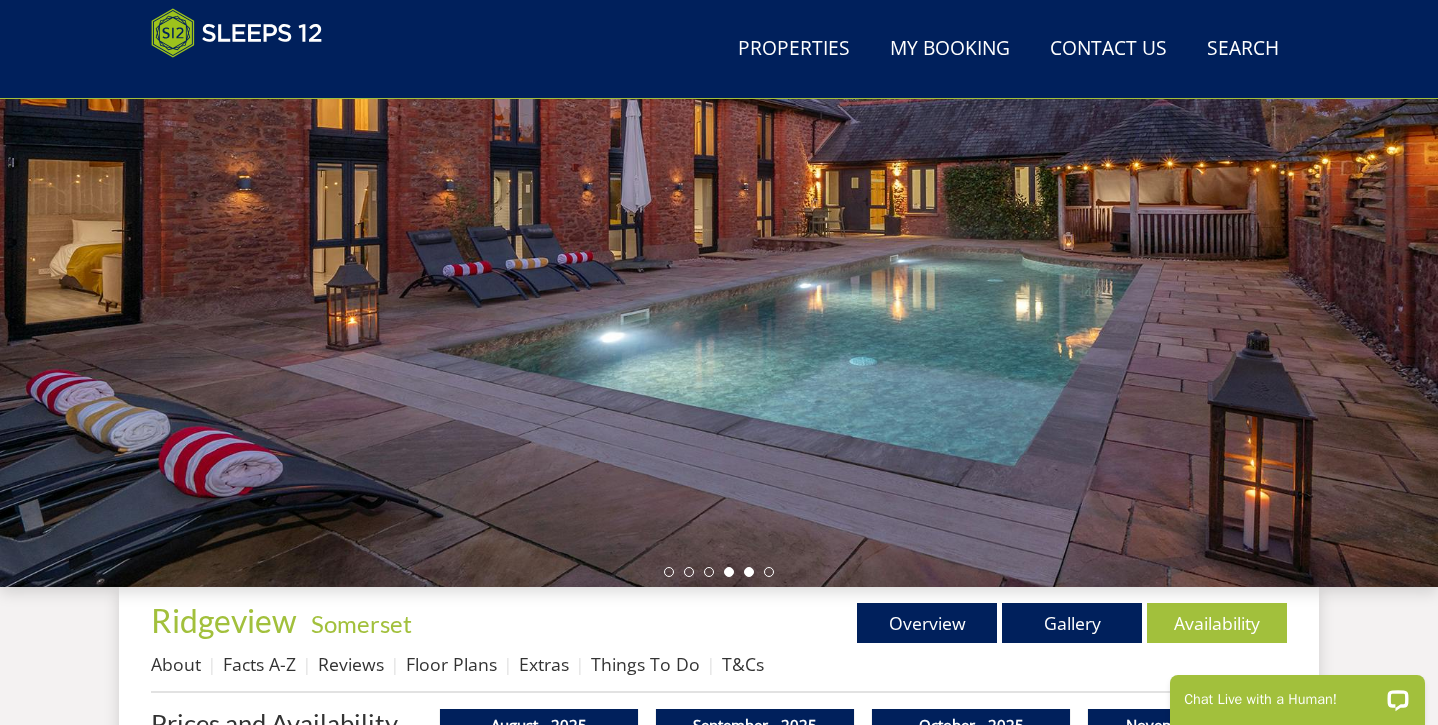 click at bounding box center (749, 572) 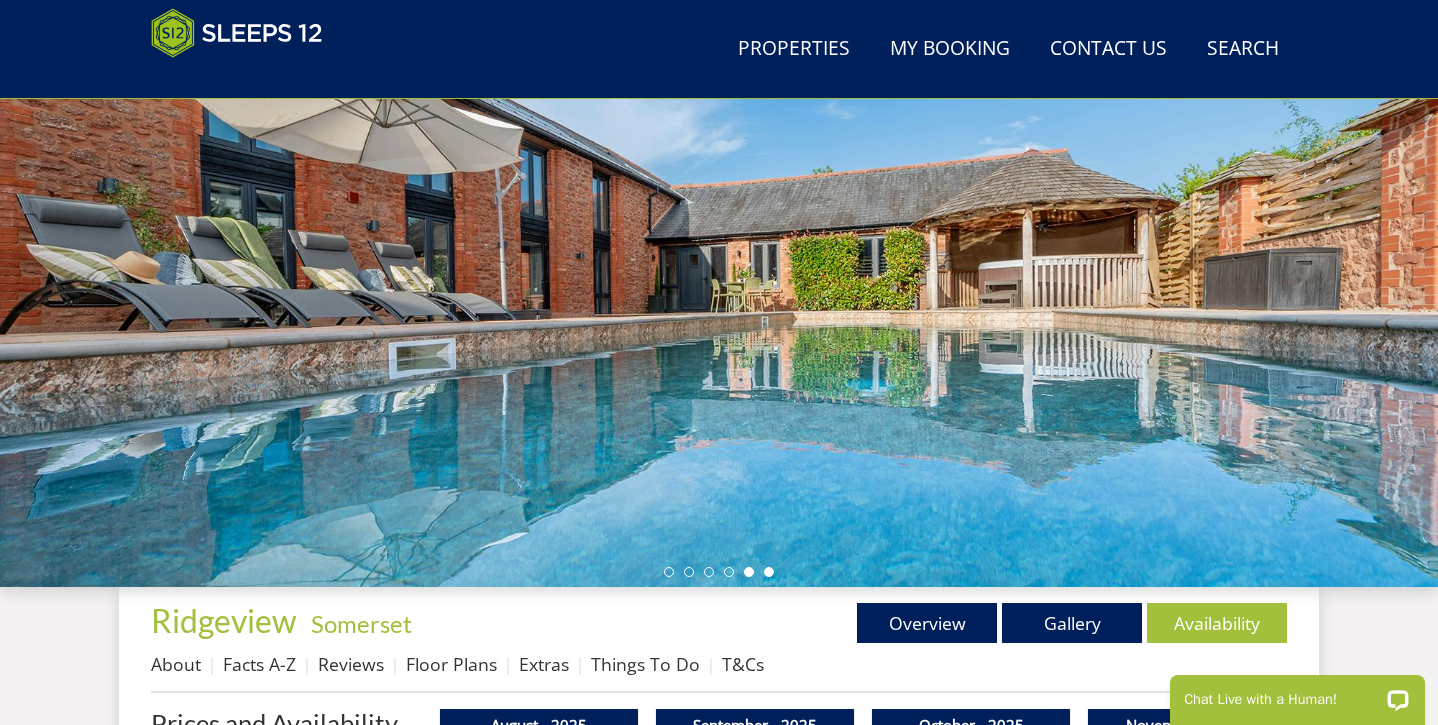 click at bounding box center [769, 572] 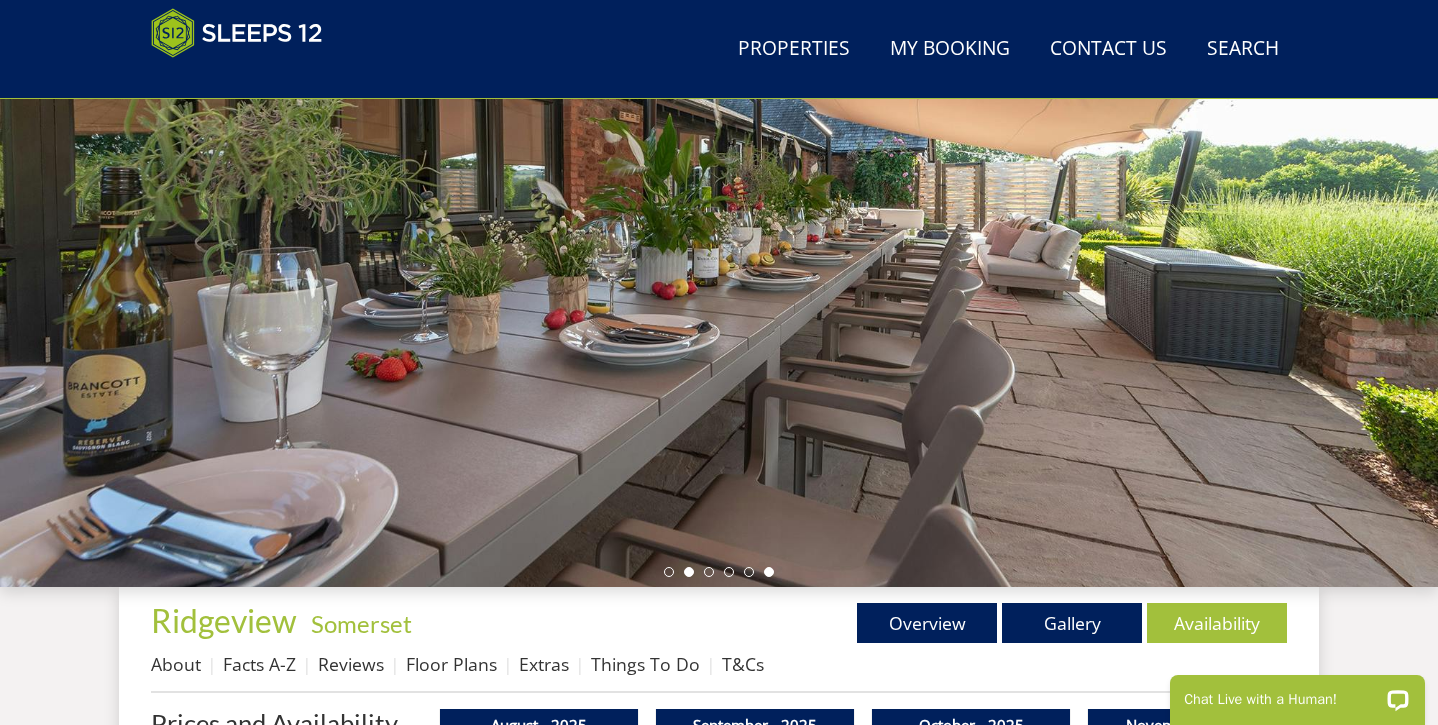click at bounding box center [689, 572] 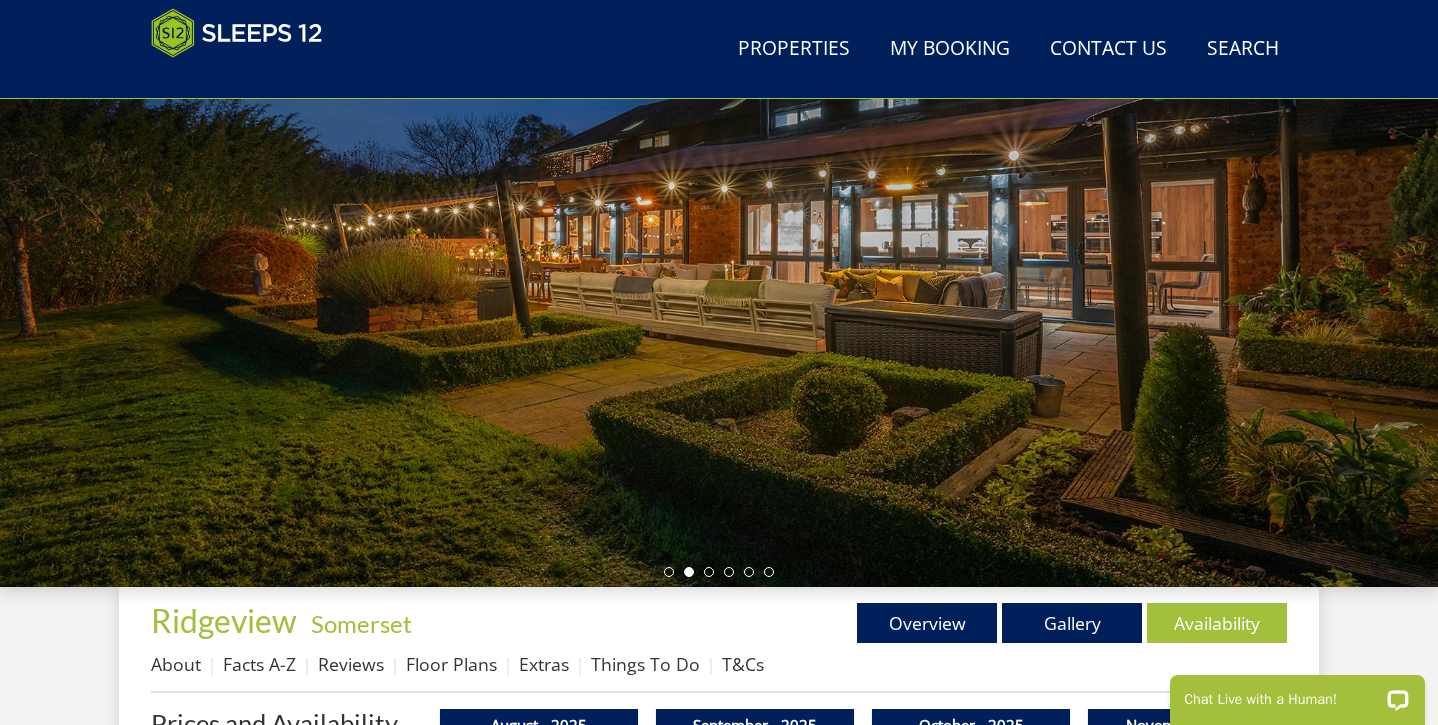 click at bounding box center (719, 572) 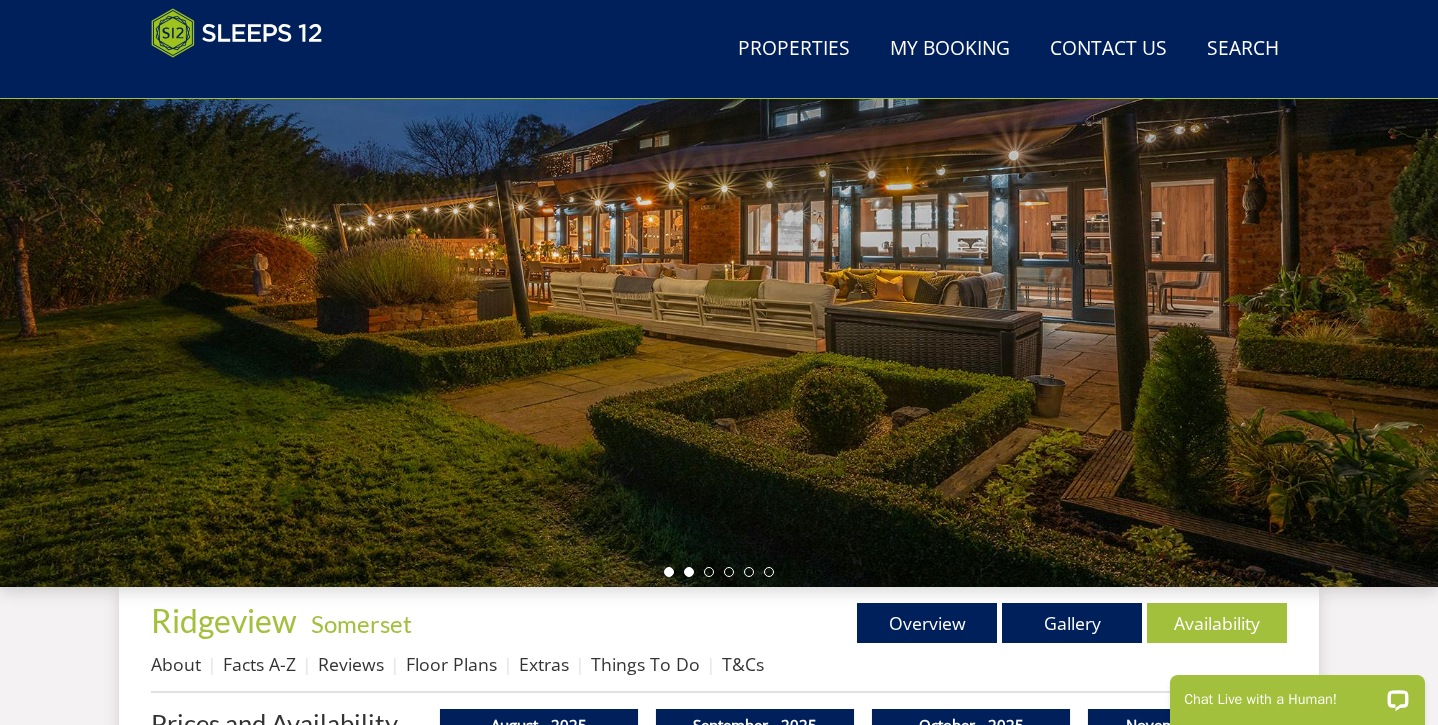 click at bounding box center (669, 572) 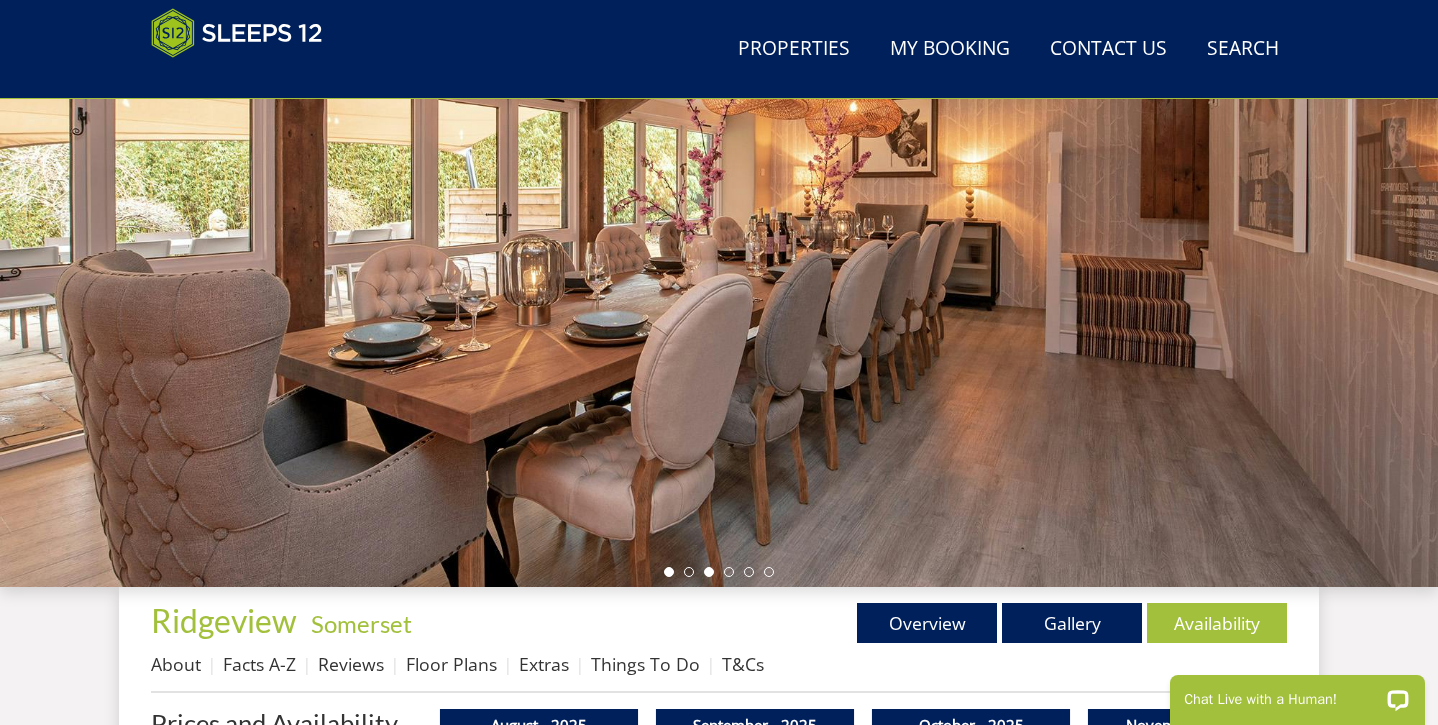 click at bounding box center [709, 572] 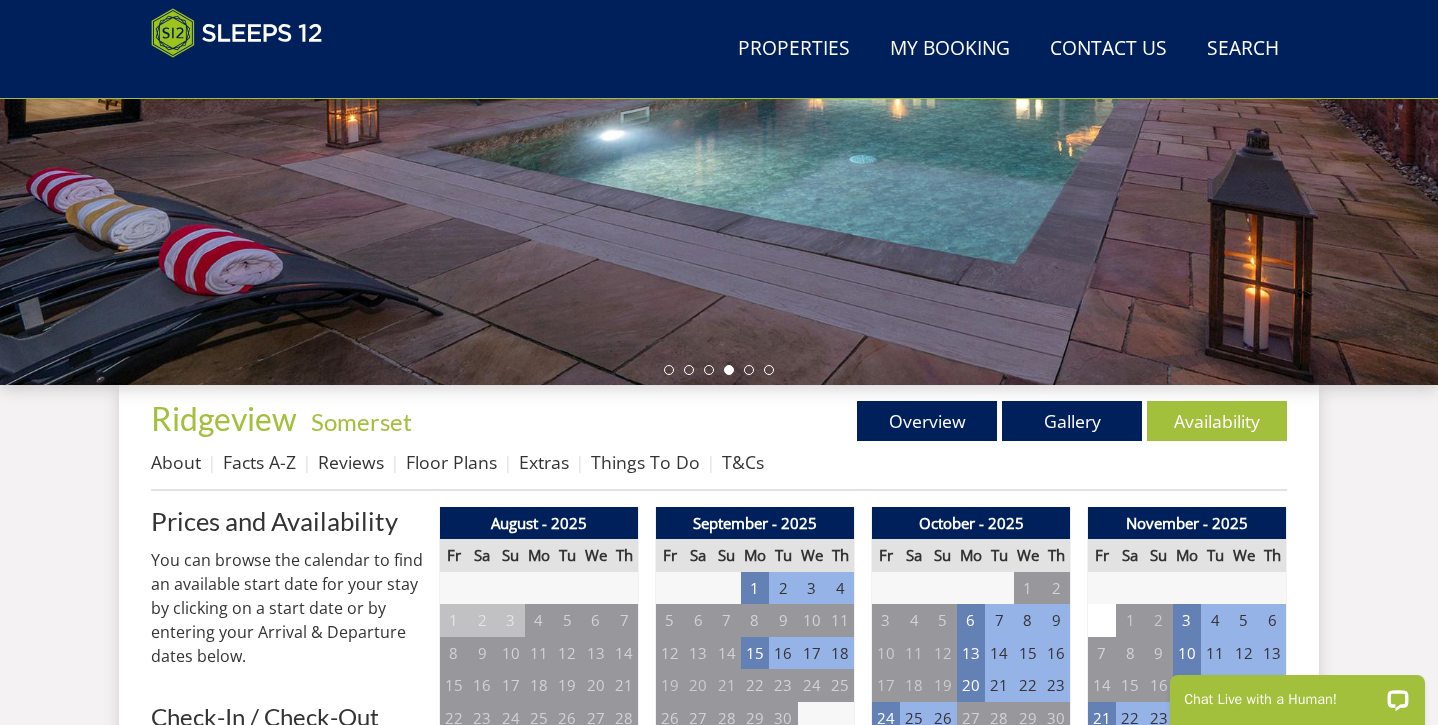 scroll, scrollTop: 459, scrollLeft: 0, axis: vertical 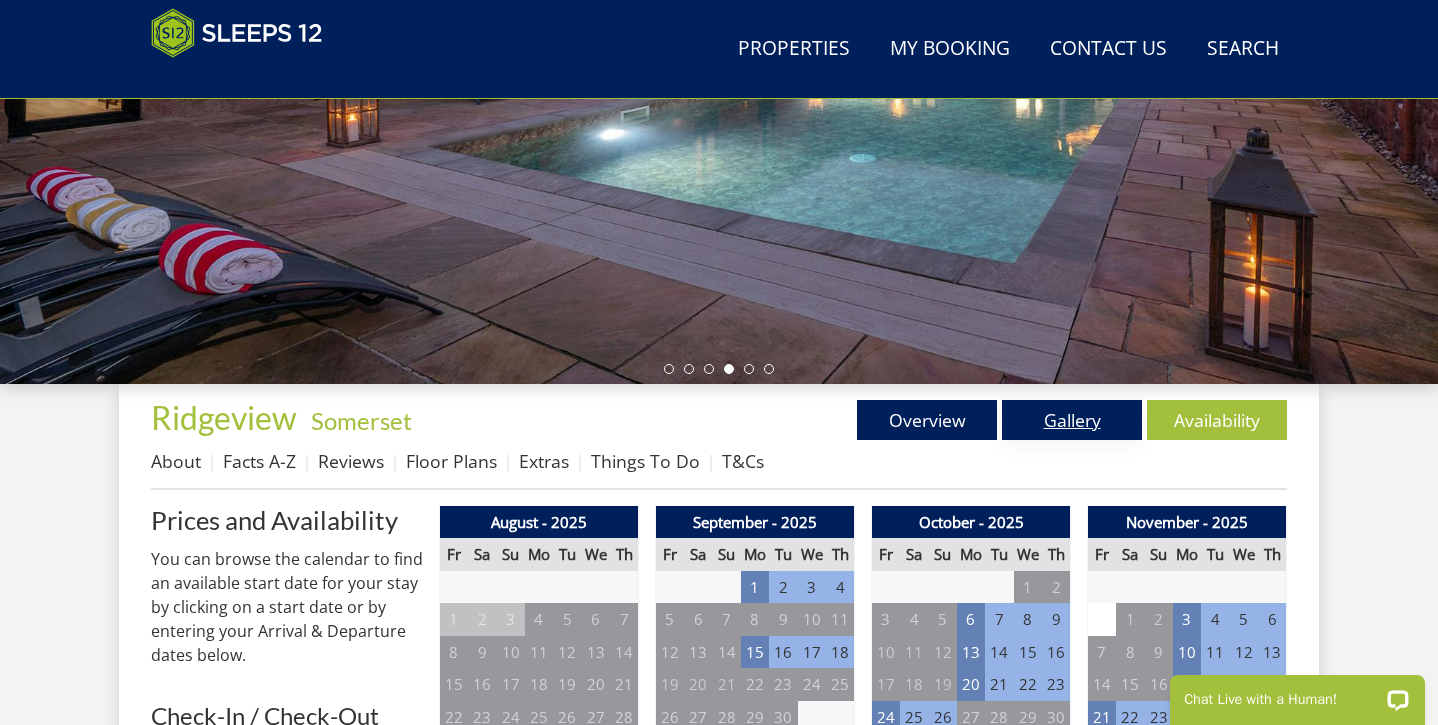 click on "Gallery" at bounding box center [1072, 420] 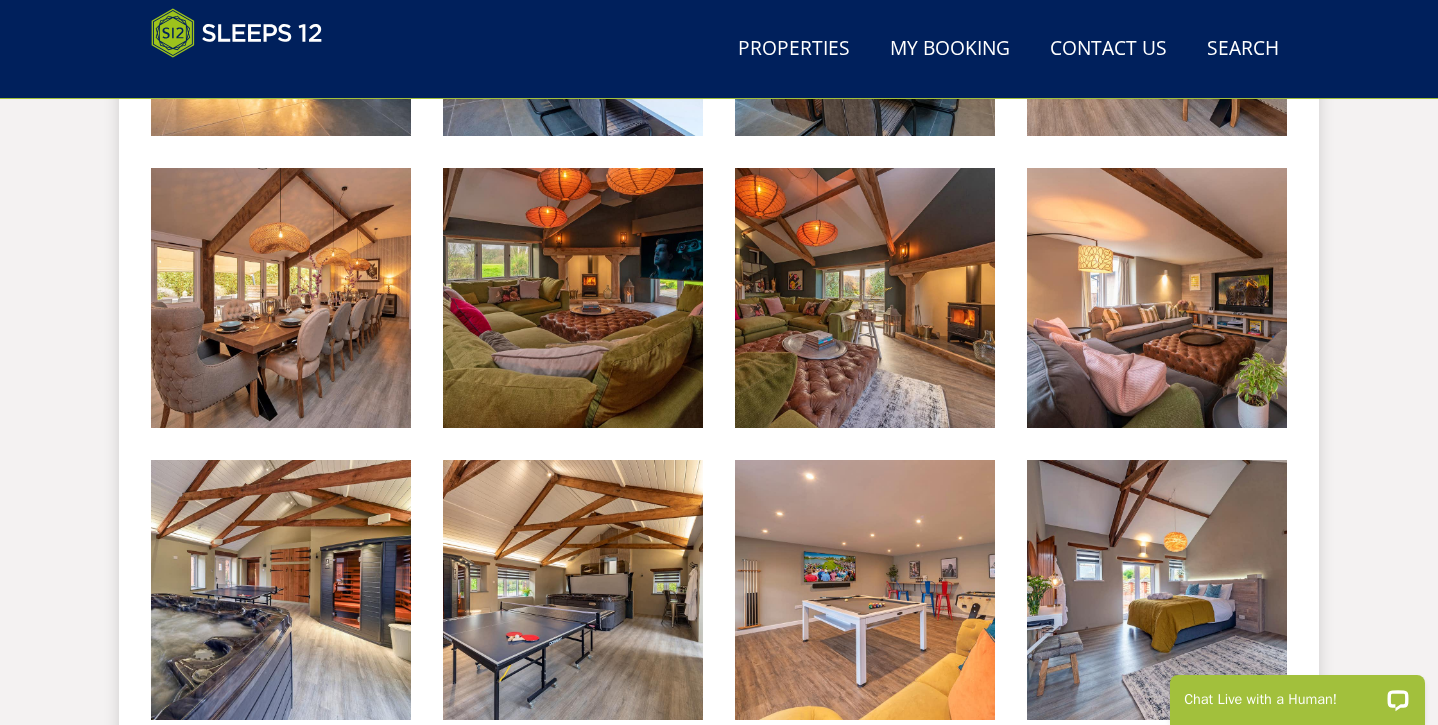 scroll, scrollTop: 2259, scrollLeft: 0, axis: vertical 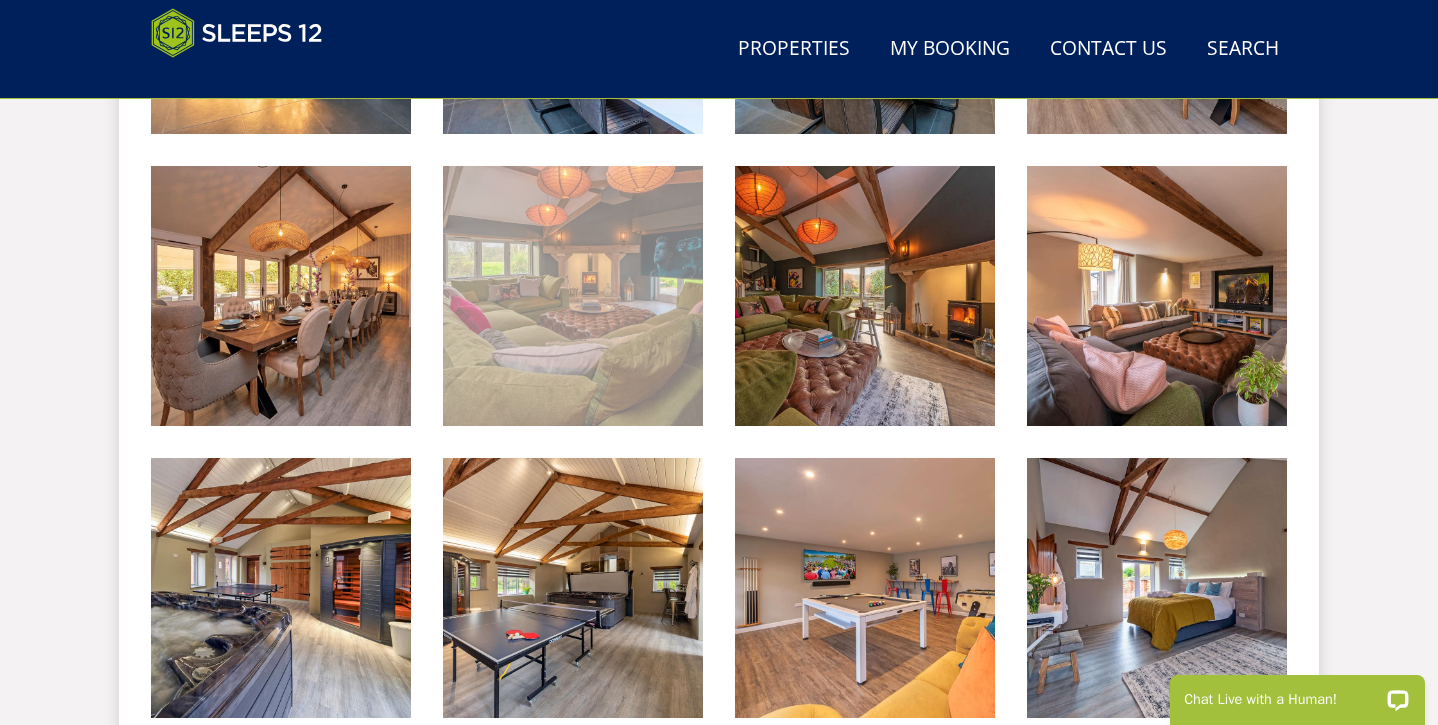 click at bounding box center (573, 296) 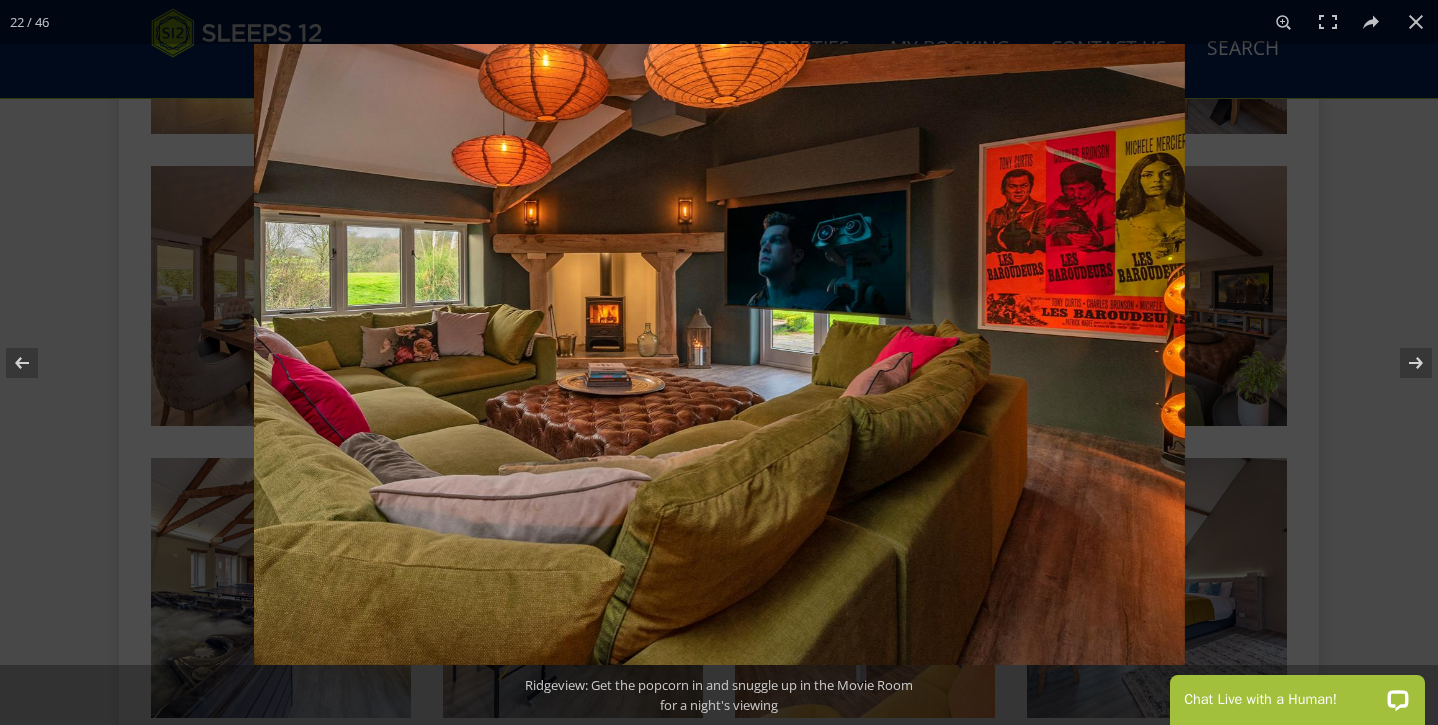 click at bounding box center [719, 354] 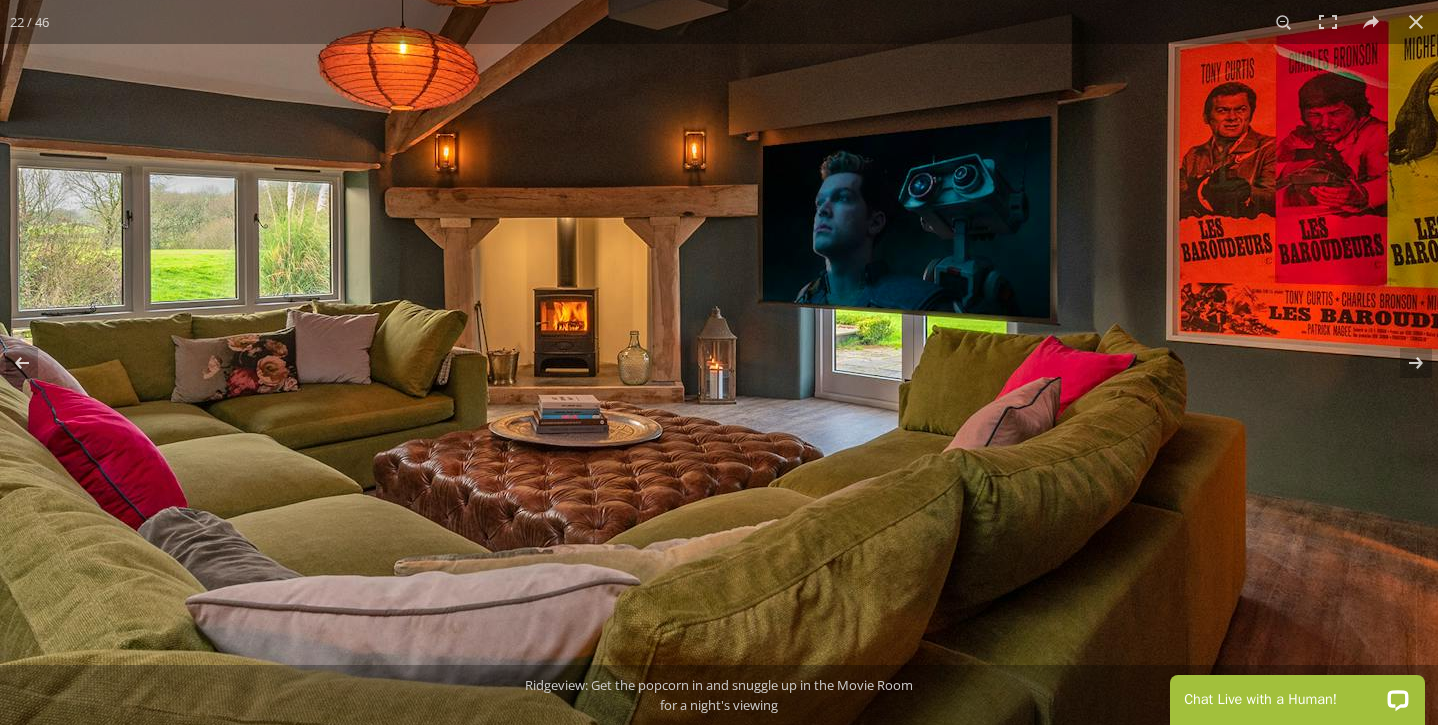 drag, startPoint x: 603, startPoint y: 321, endPoint x: 603, endPoint y: 299, distance: 22 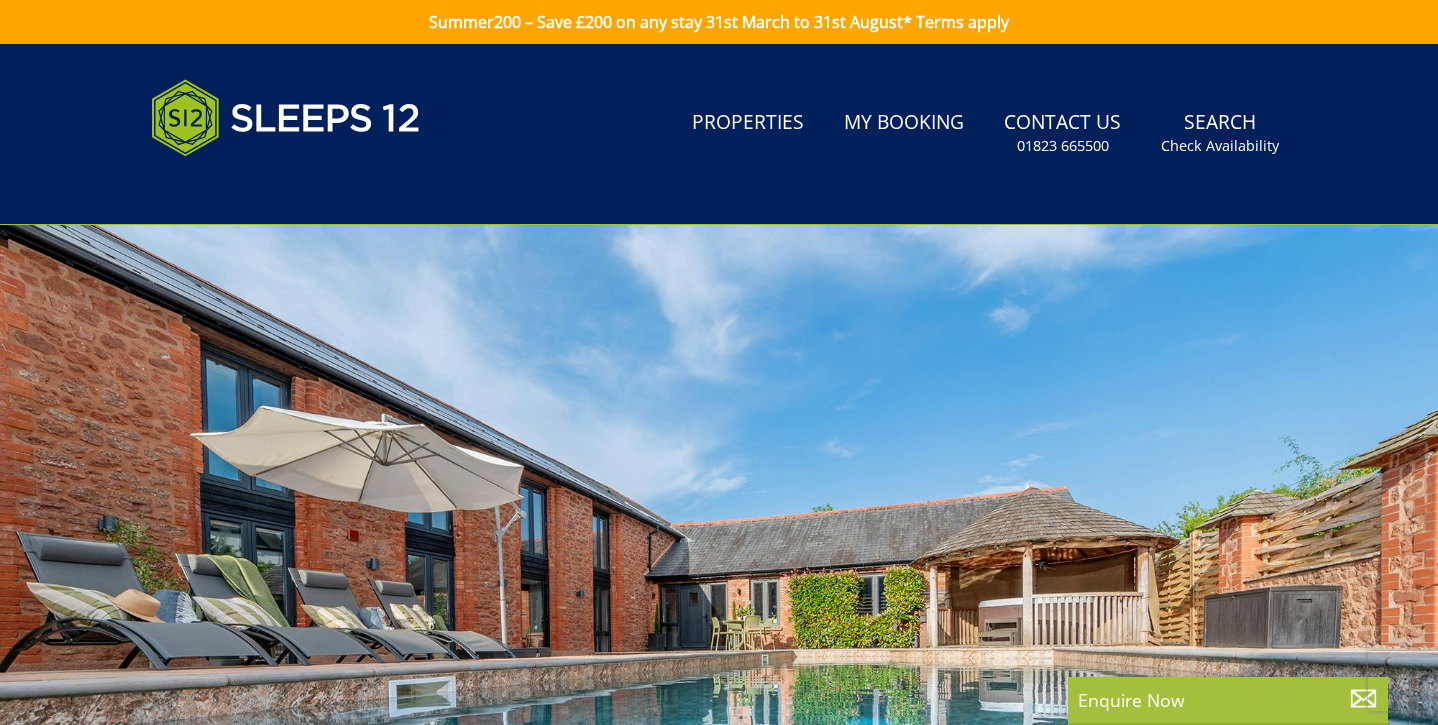 scroll, scrollTop: 0, scrollLeft: 0, axis: both 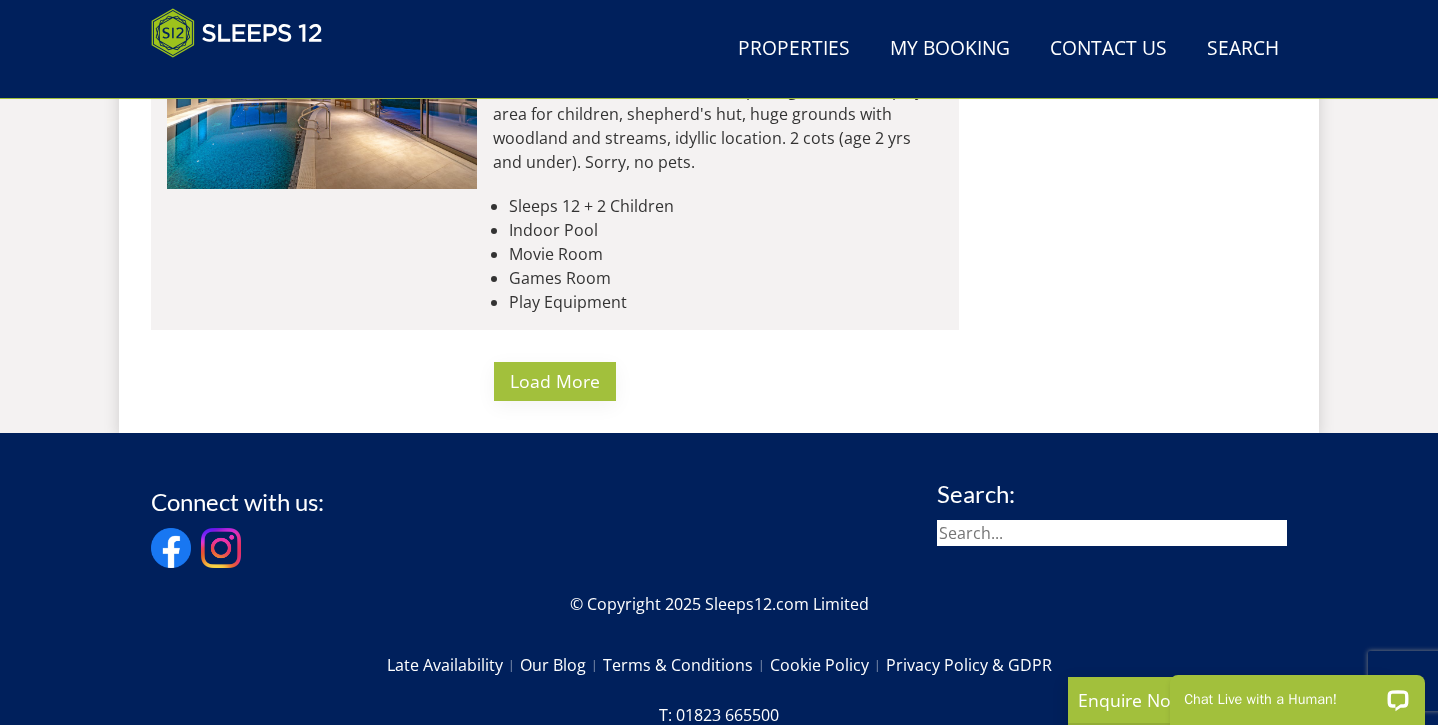 click on "Load More" at bounding box center [555, 381] 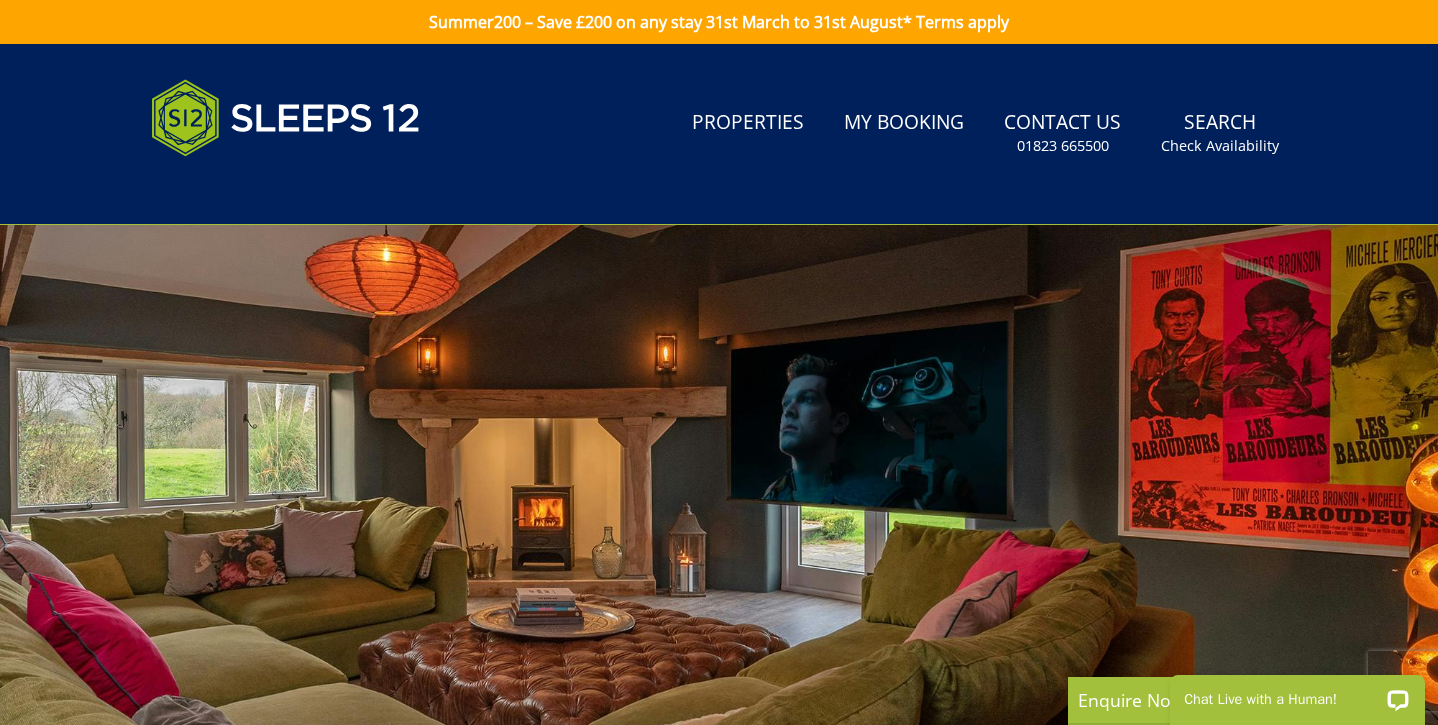 scroll, scrollTop: 0, scrollLeft: 0, axis: both 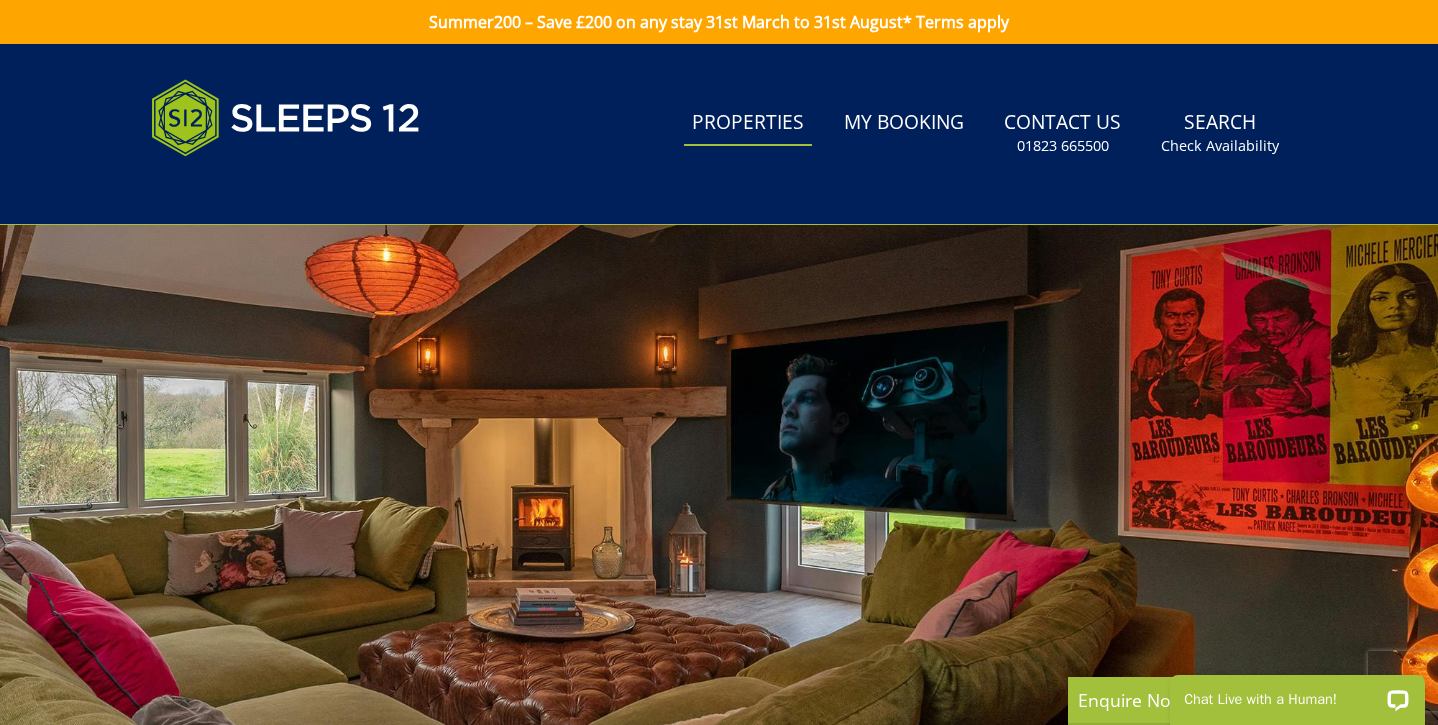 click on "Properties" at bounding box center [748, 123] 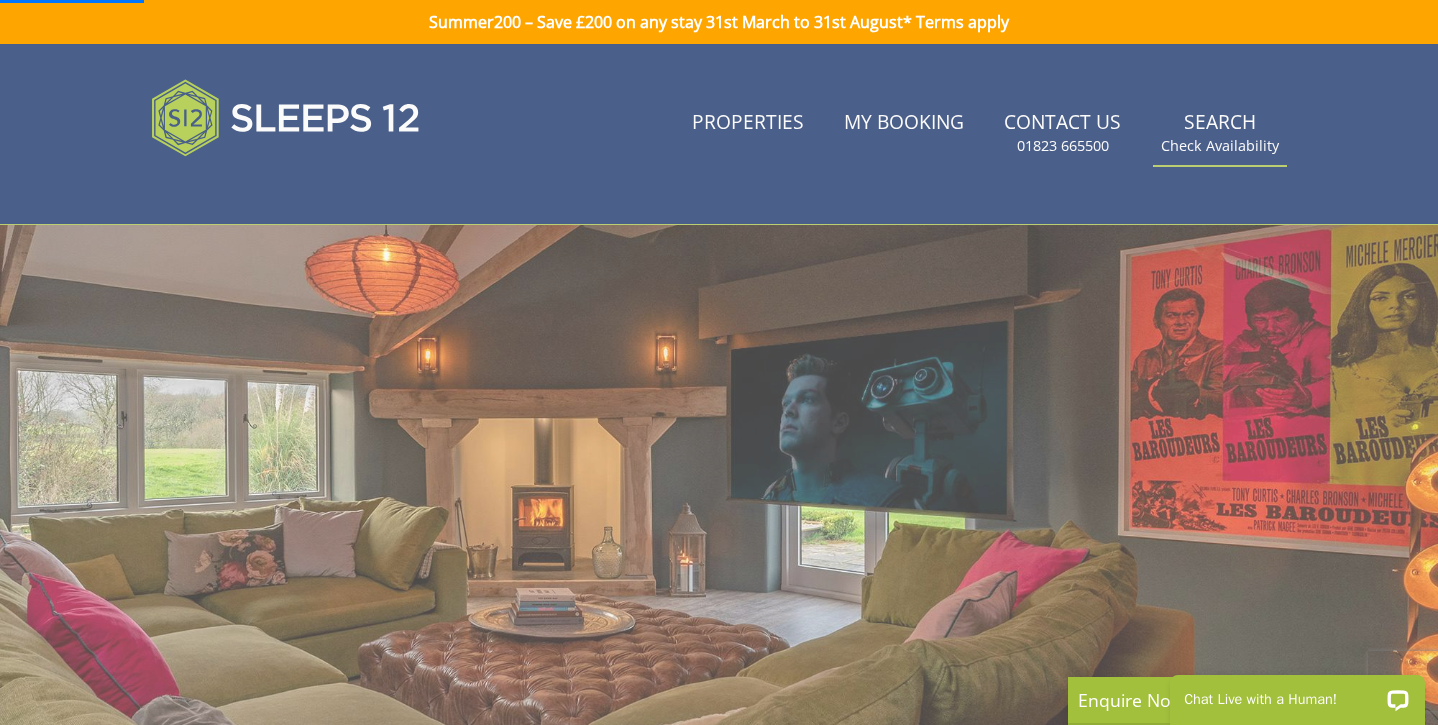 click on "Check Availability" at bounding box center (1220, 146) 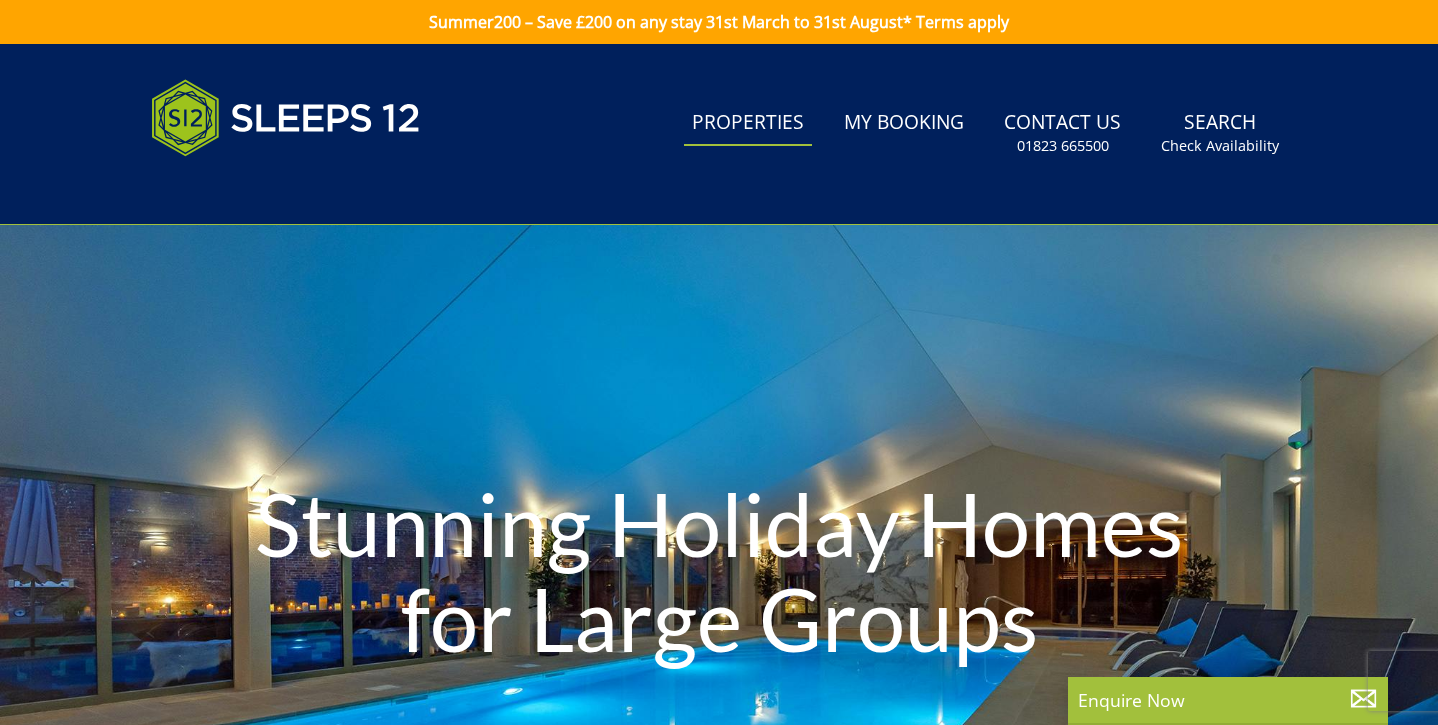 click on "Check Availability" at bounding box center [1220, 146] 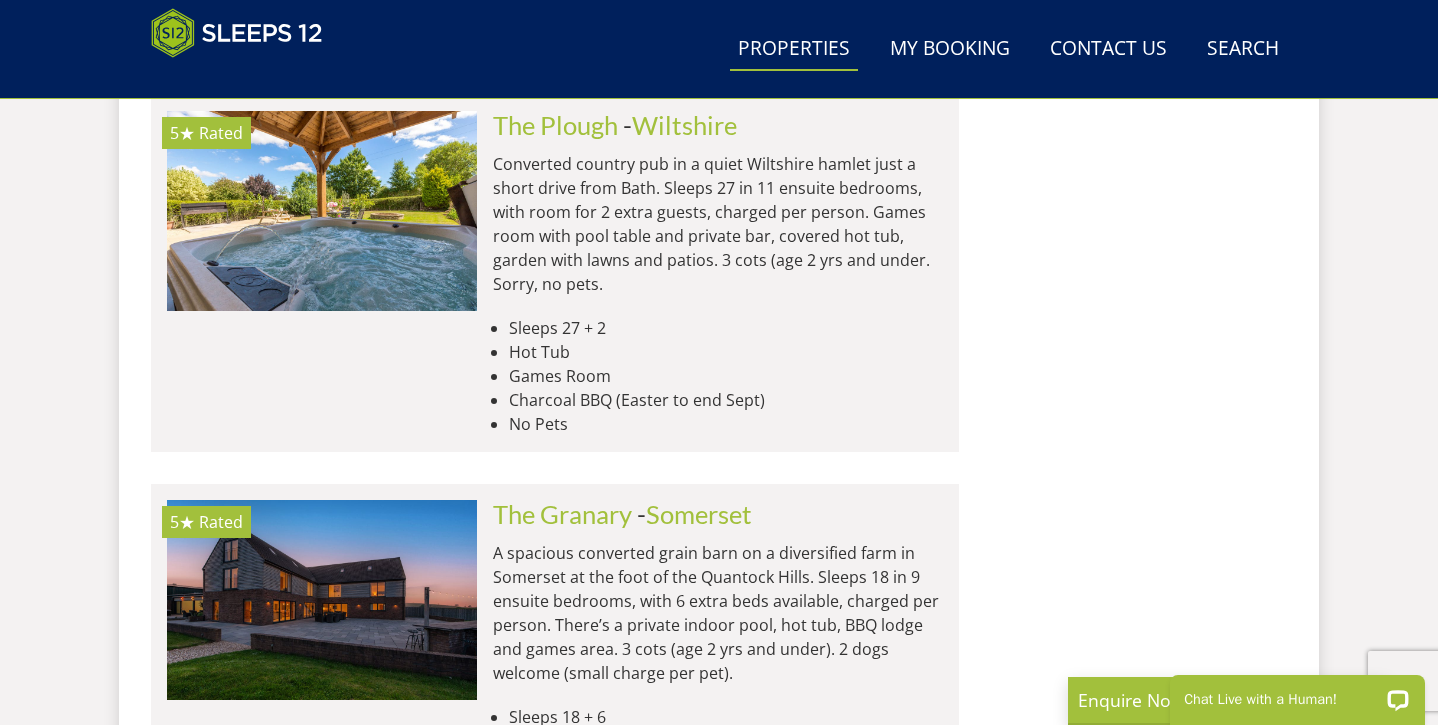 scroll, scrollTop: 2483, scrollLeft: 0, axis: vertical 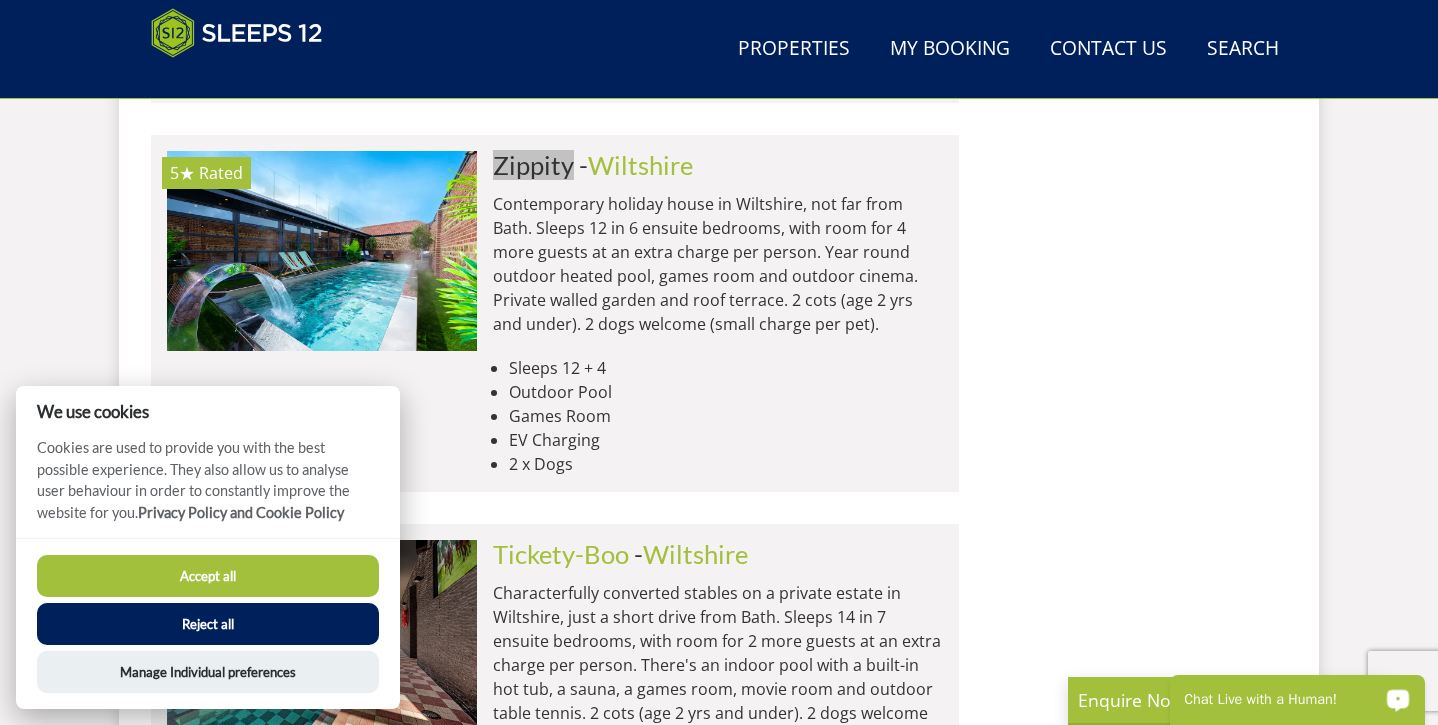 click on "Chat Live with a Human!" at bounding box center [1284, 700] 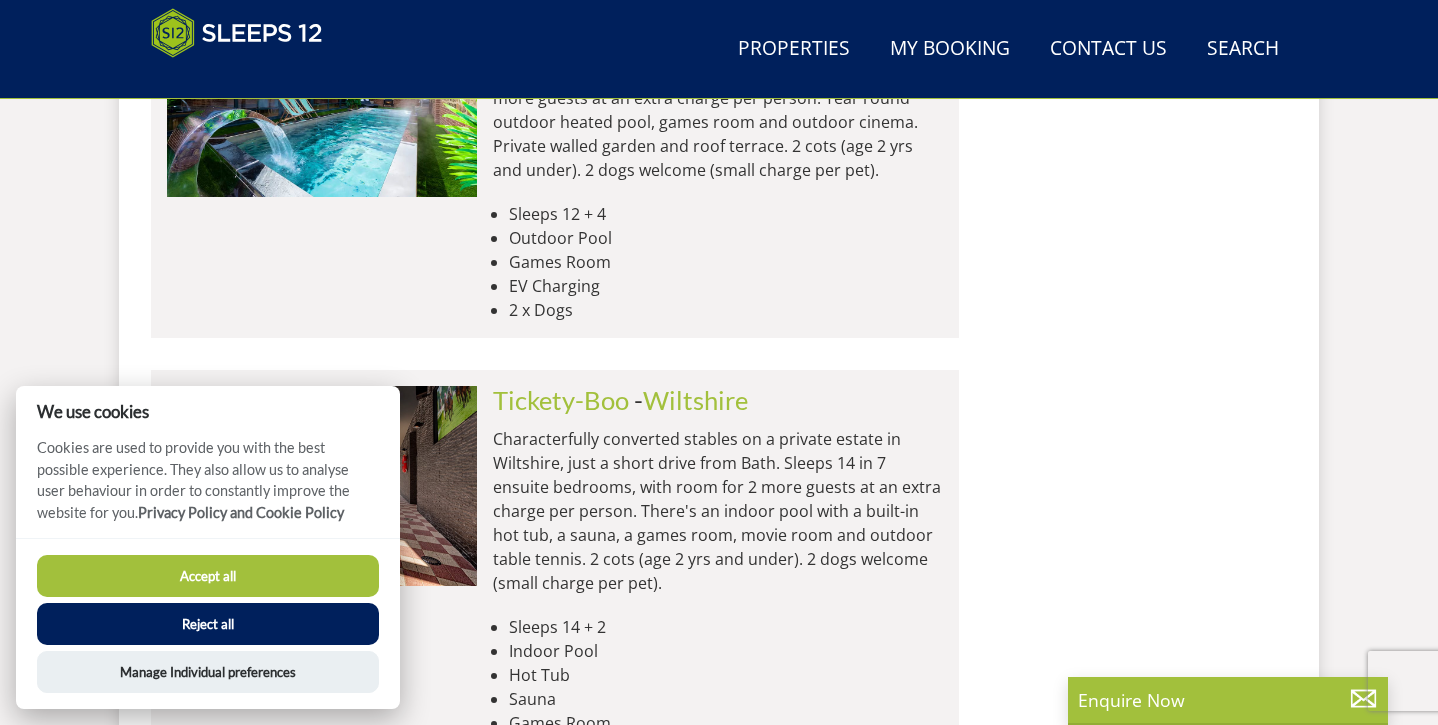 scroll, scrollTop: 3017, scrollLeft: 0, axis: vertical 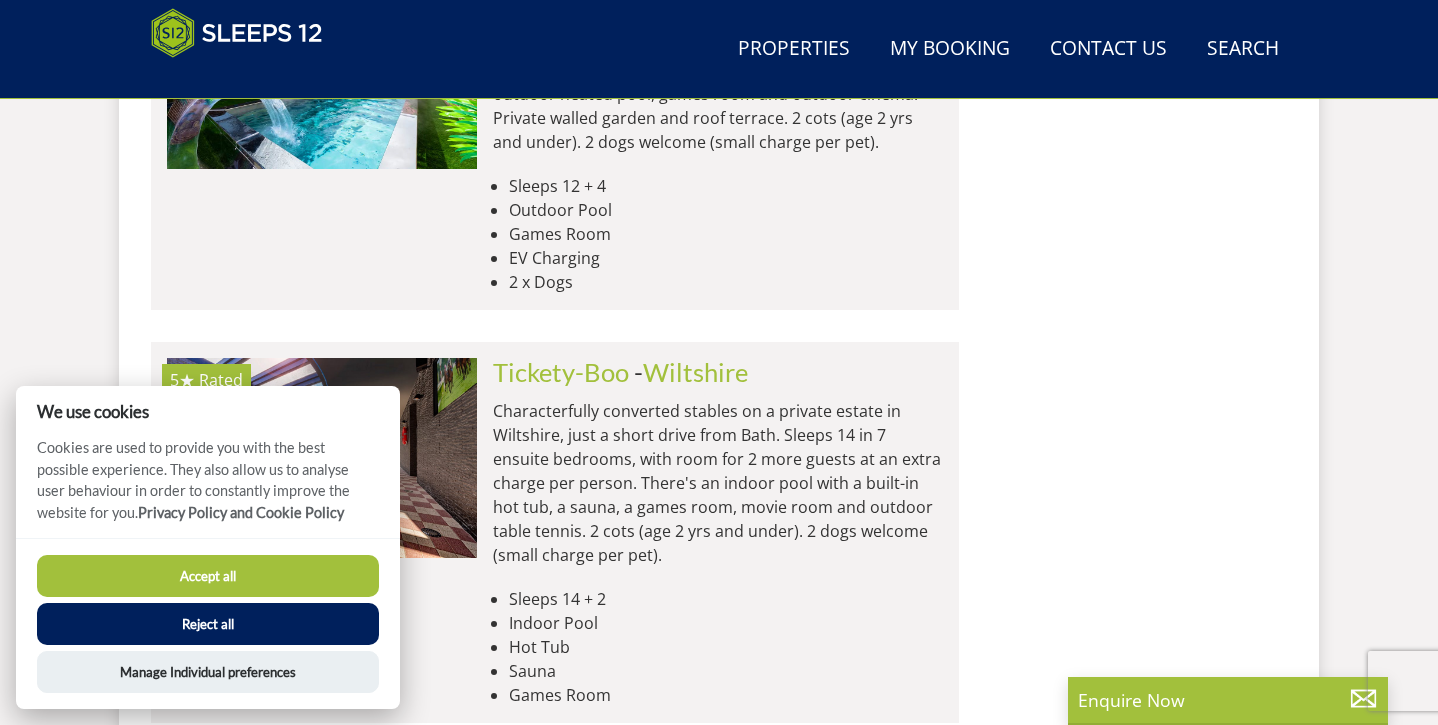 click on "Reject all" at bounding box center [208, 624] 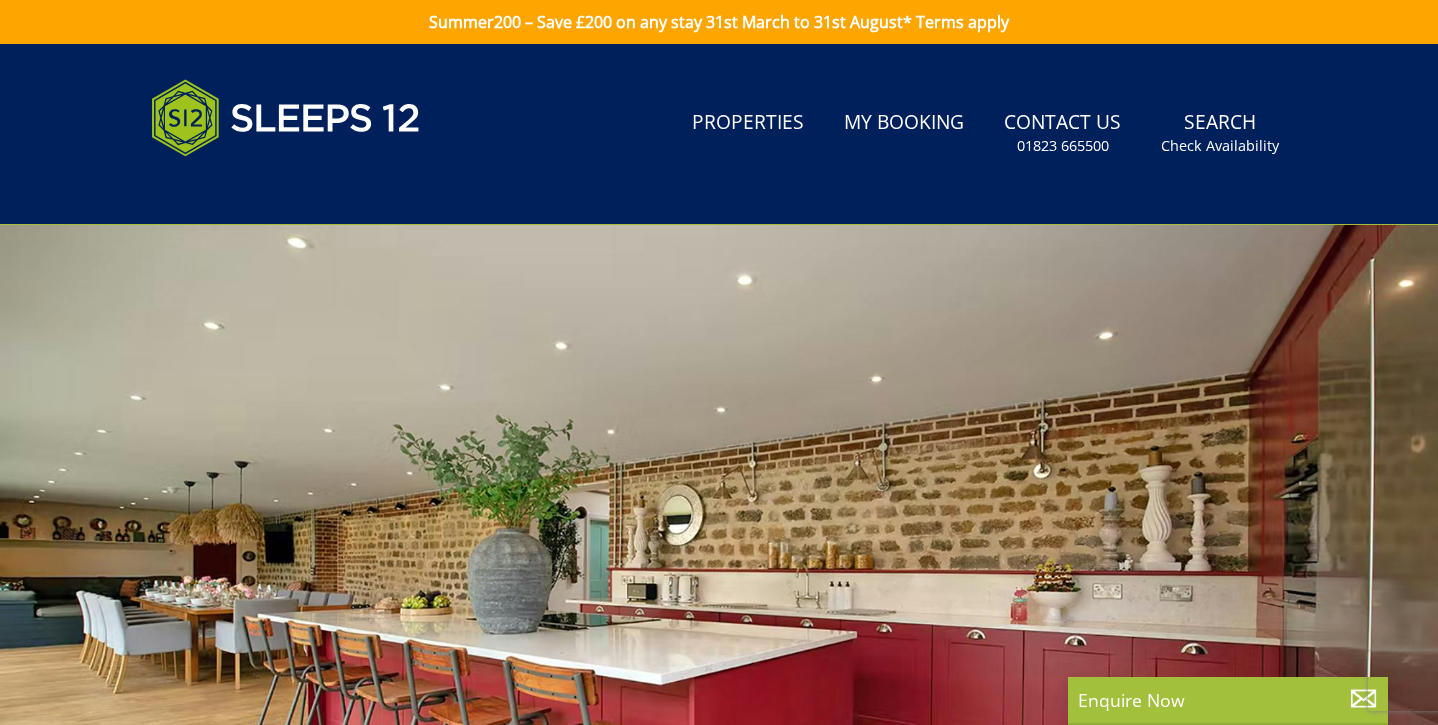 scroll, scrollTop: 0, scrollLeft: 0, axis: both 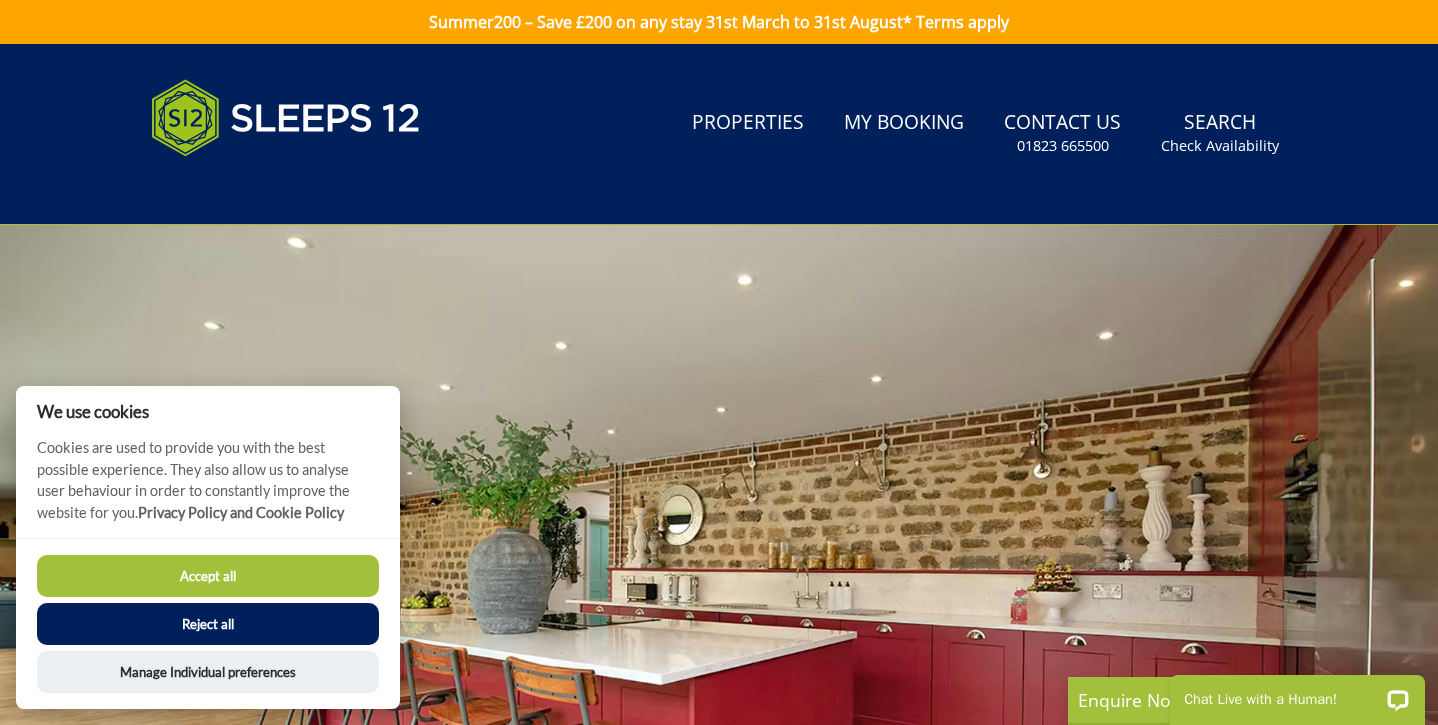 click on "Reject all" at bounding box center (208, 624) 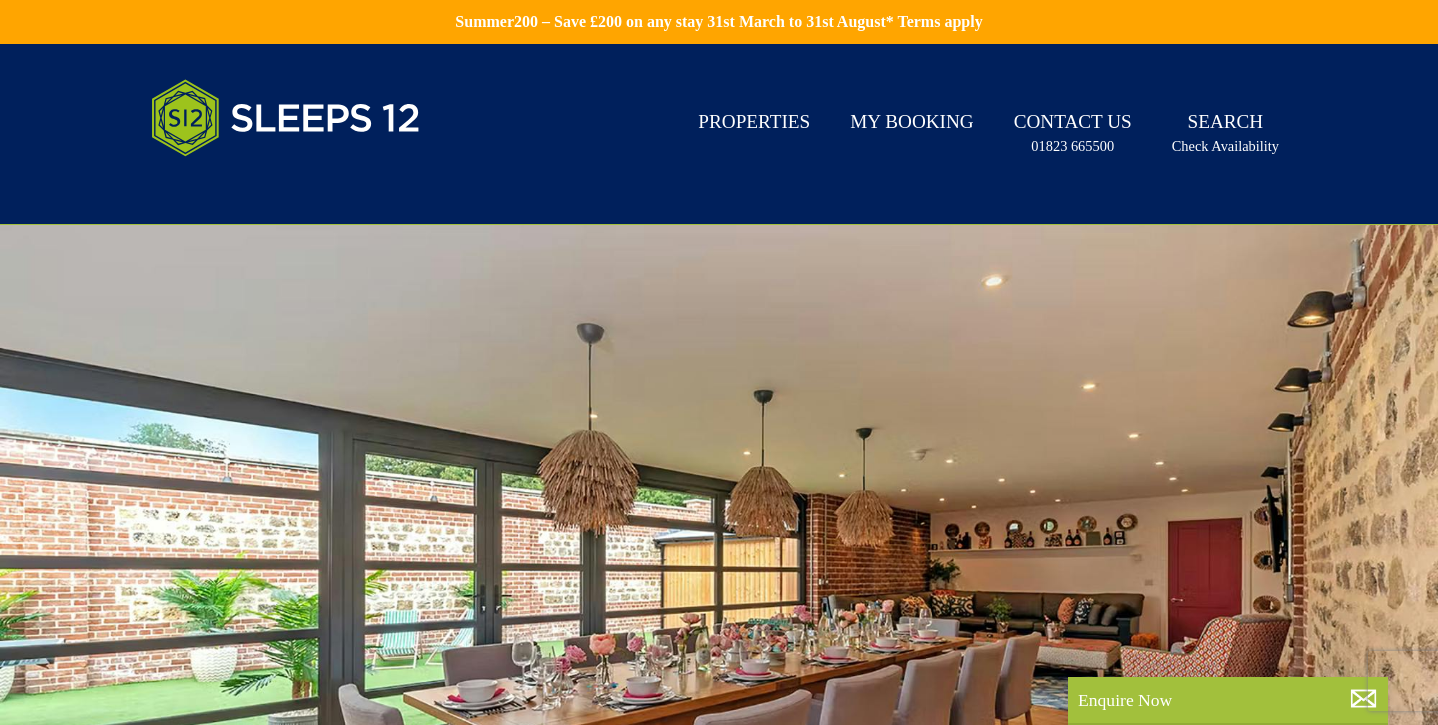 scroll, scrollTop: 142, scrollLeft: 0, axis: vertical 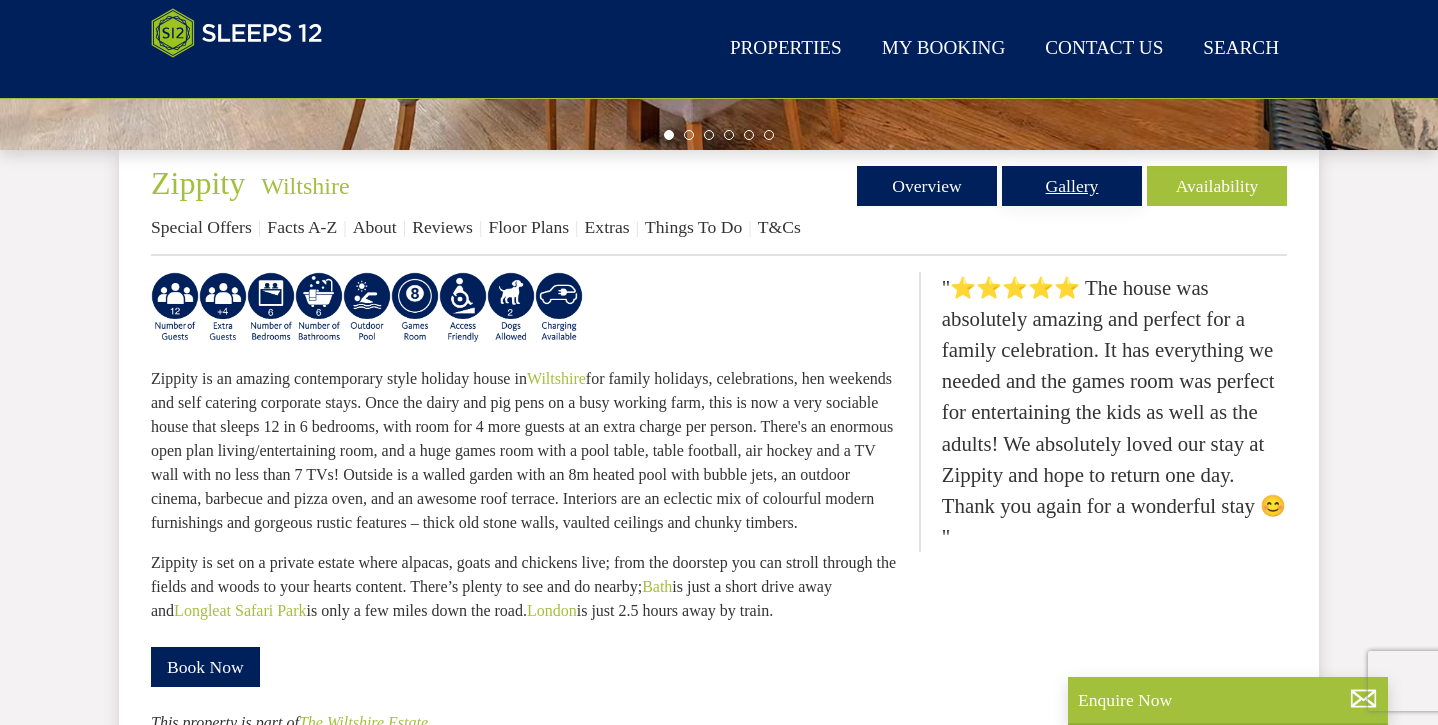 click on "Gallery" at bounding box center (1072, 186) 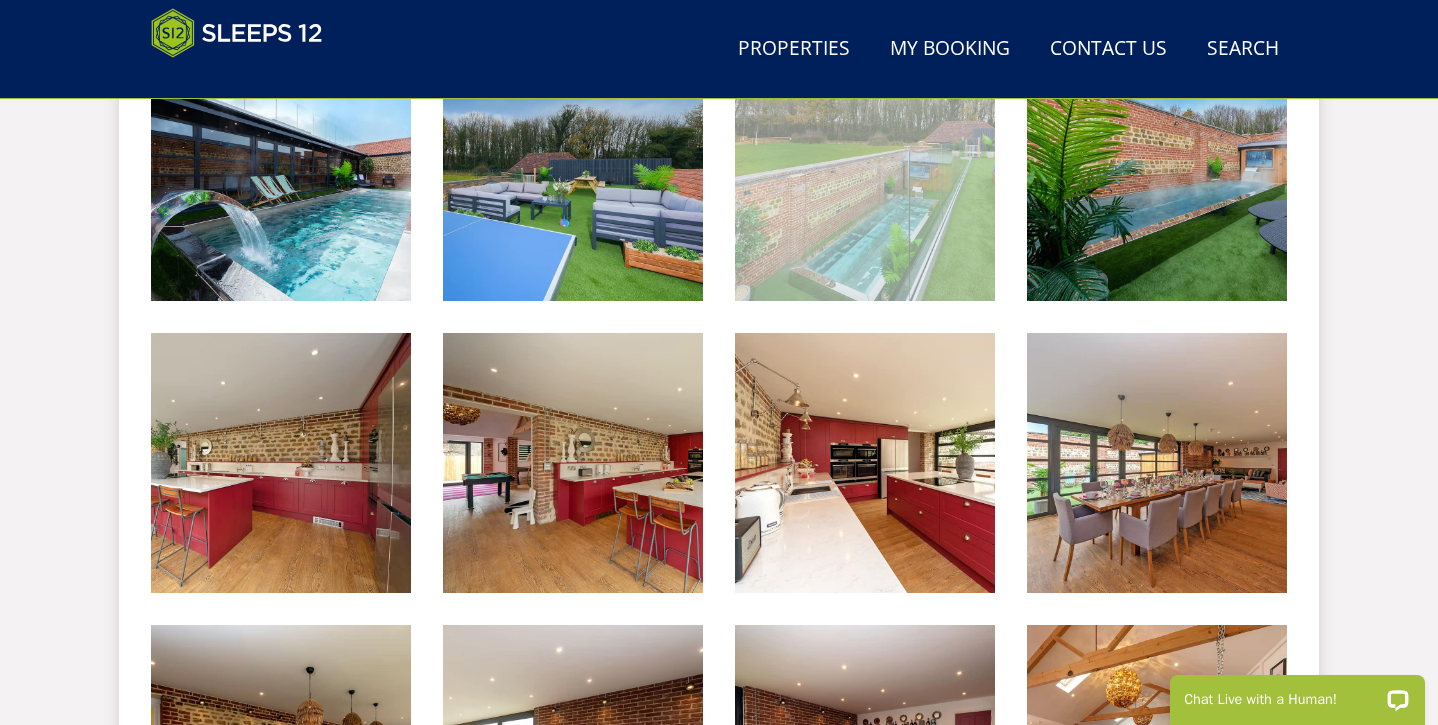 scroll, scrollTop: 957, scrollLeft: 0, axis: vertical 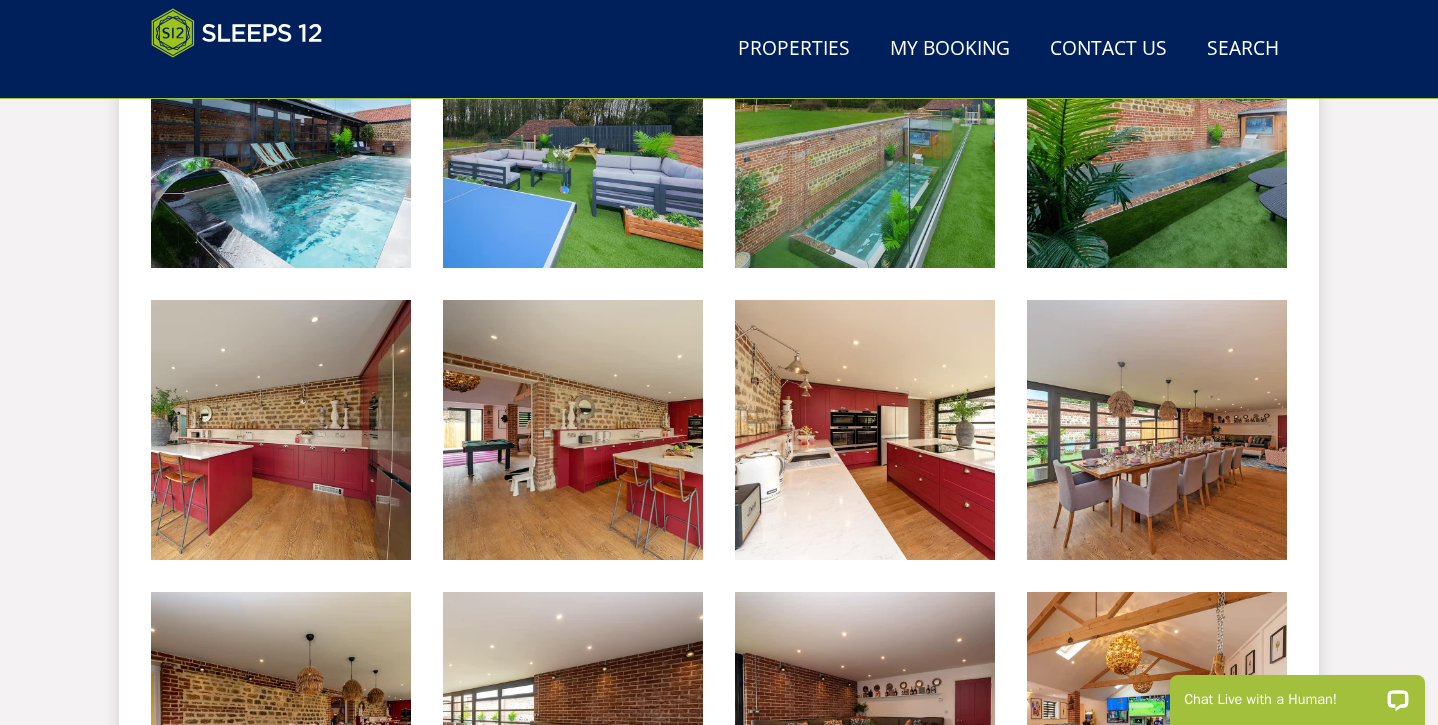 click on "Search
Menu
Properties
My Booking
Contact Us  01823 665500
Search  Check Availability
Guests
1
2
3
4
5
6
7
8
9
10
11
12
13
14
15
16
17
18
19
20
21
22
23
24
25
26
27
28
29
30
31
32
Date
03/08/2025
Search
Properties" at bounding box center (719, 680) 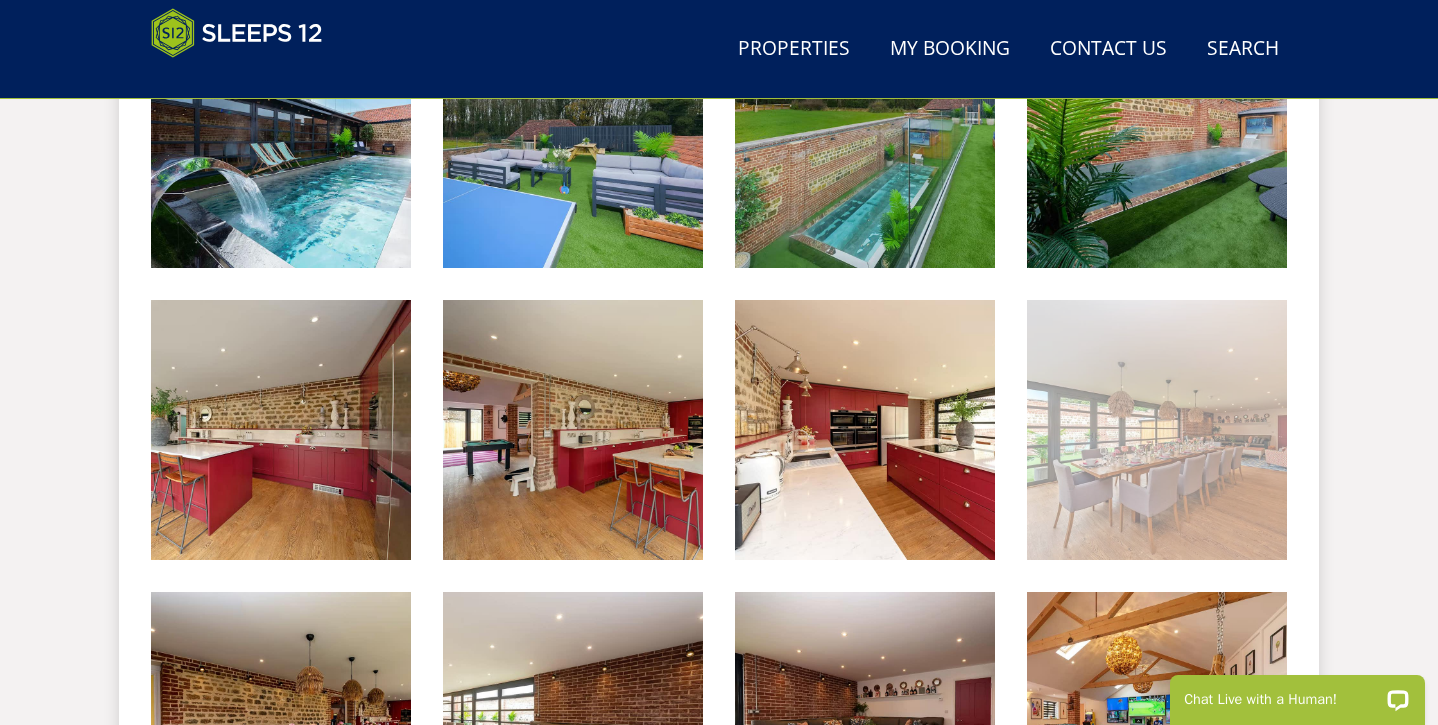 click at bounding box center (1157, 430) 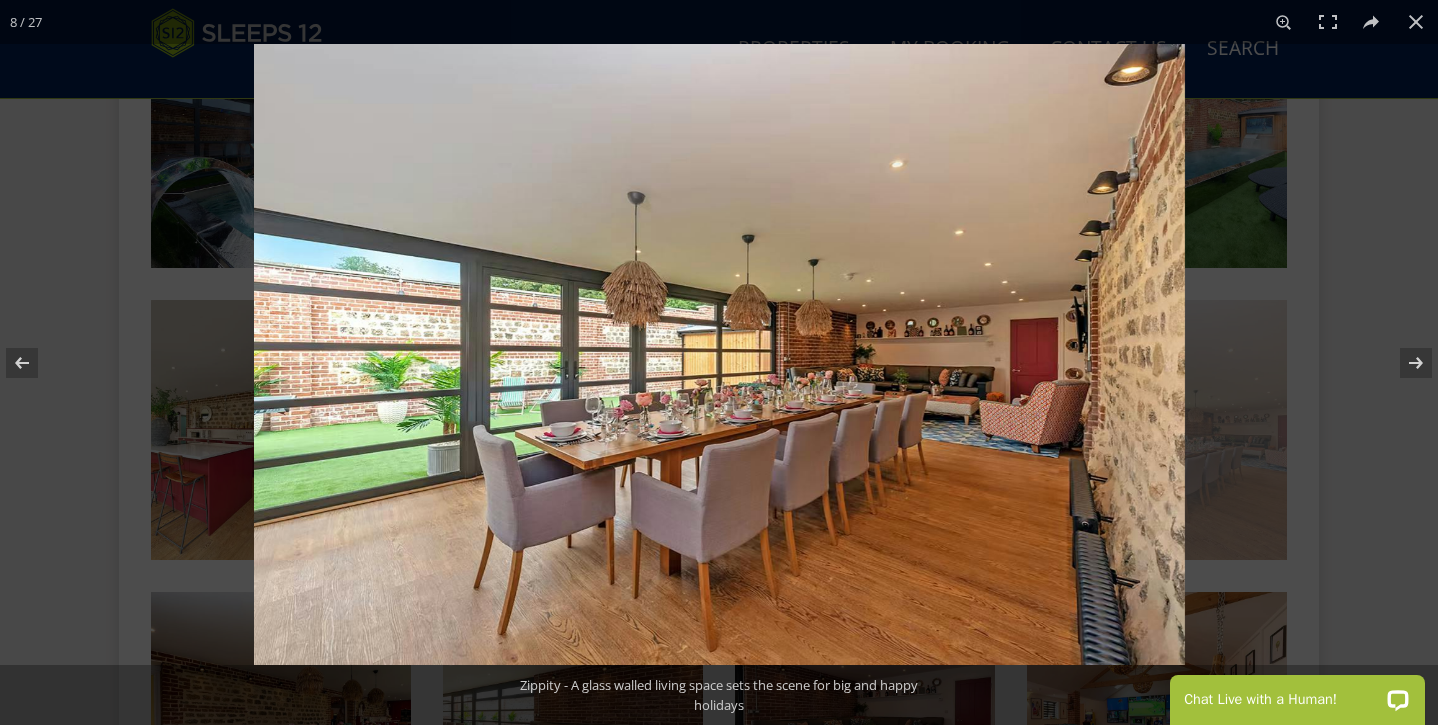 click at bounding box center (719, 354) 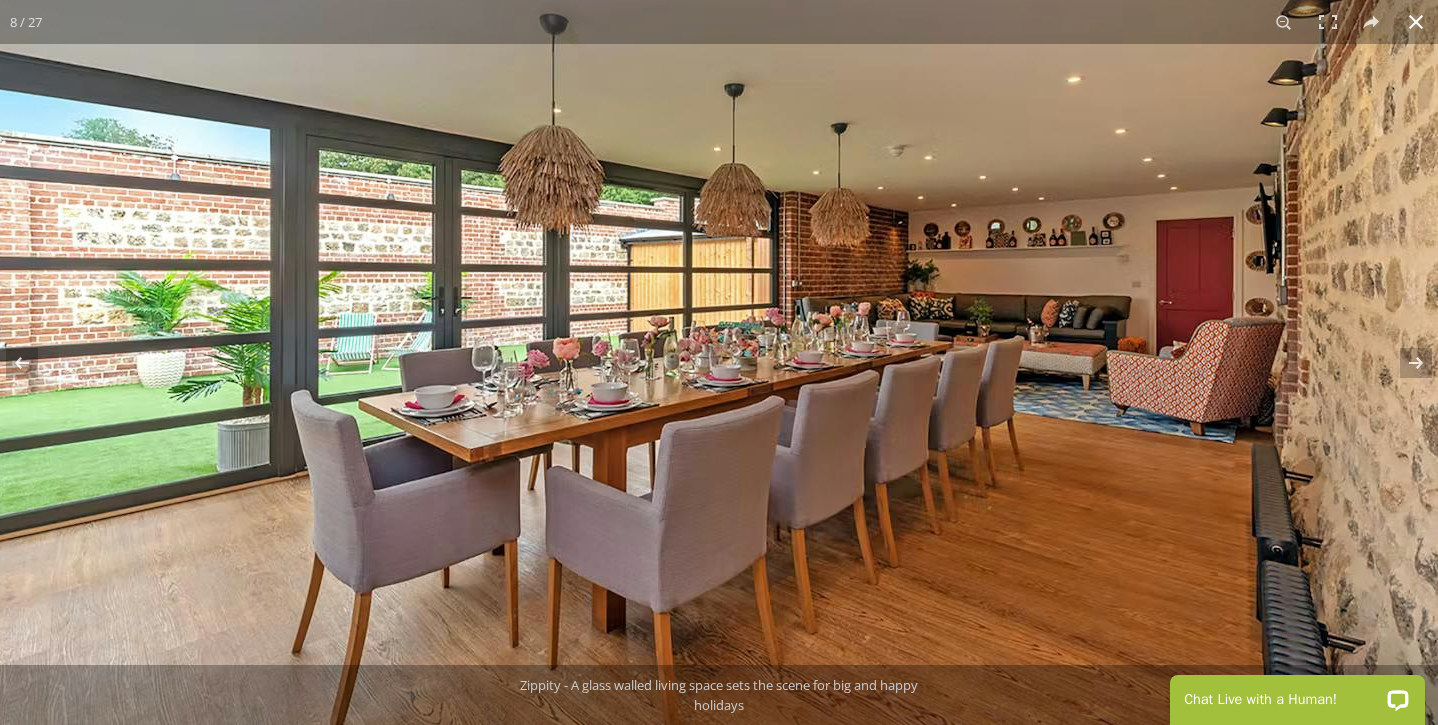 click at bounding box center (1416, 22) 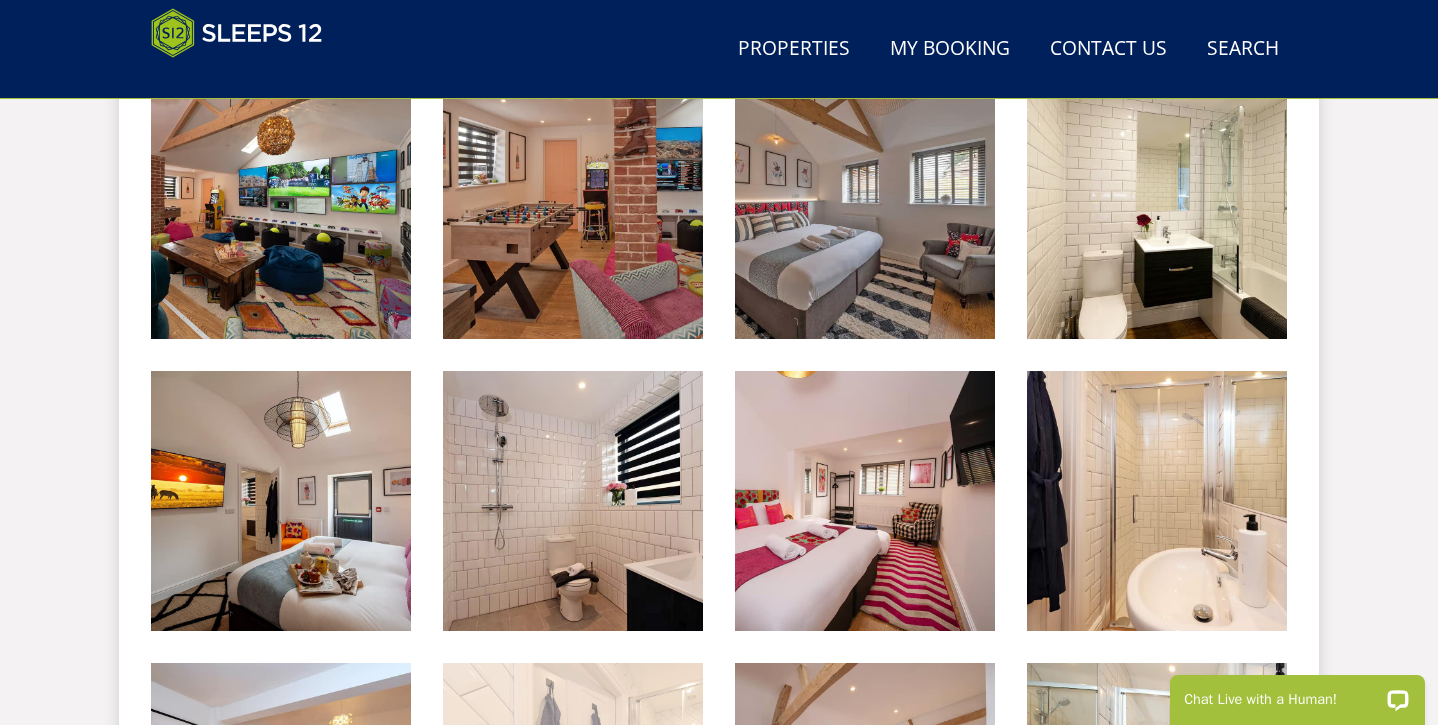 scroll, scrollTop: 1760, scrollLeft: 0, axis: vertical 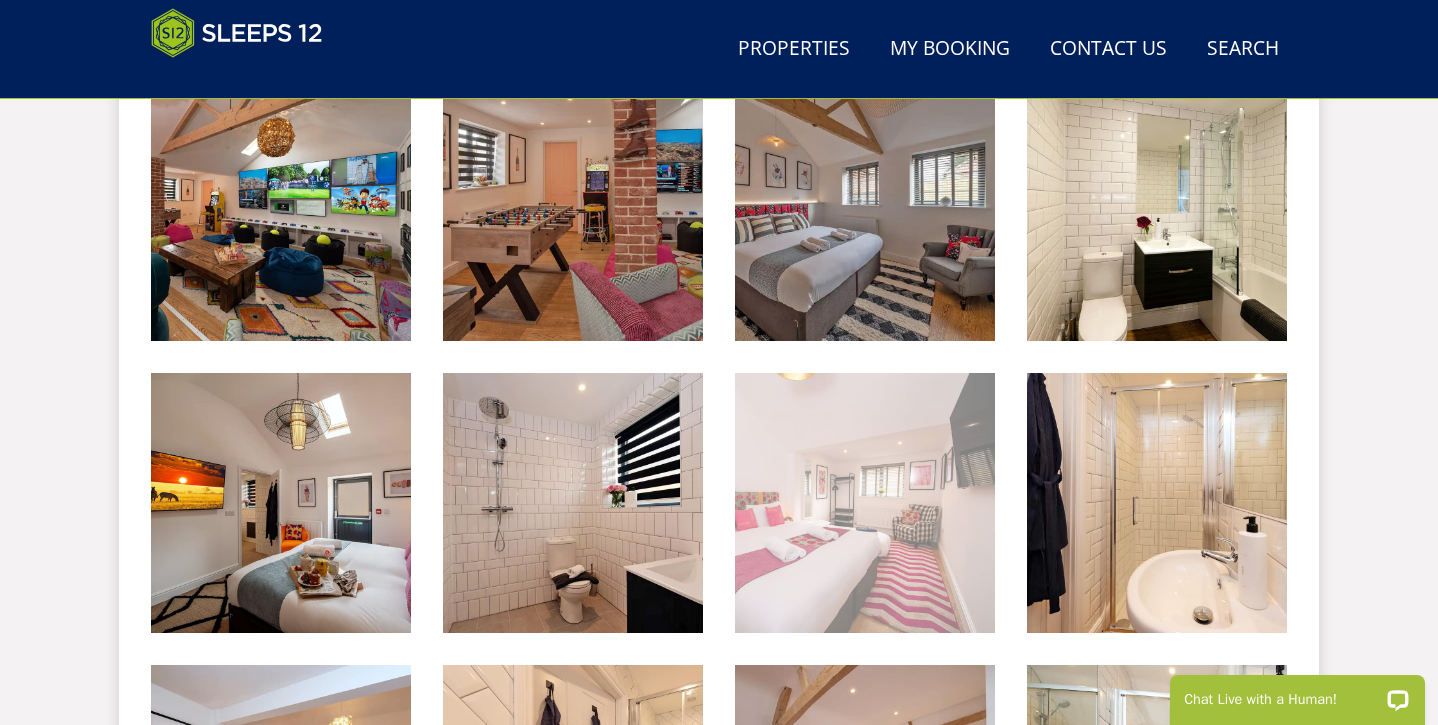 click at bounding box center (865, 503) 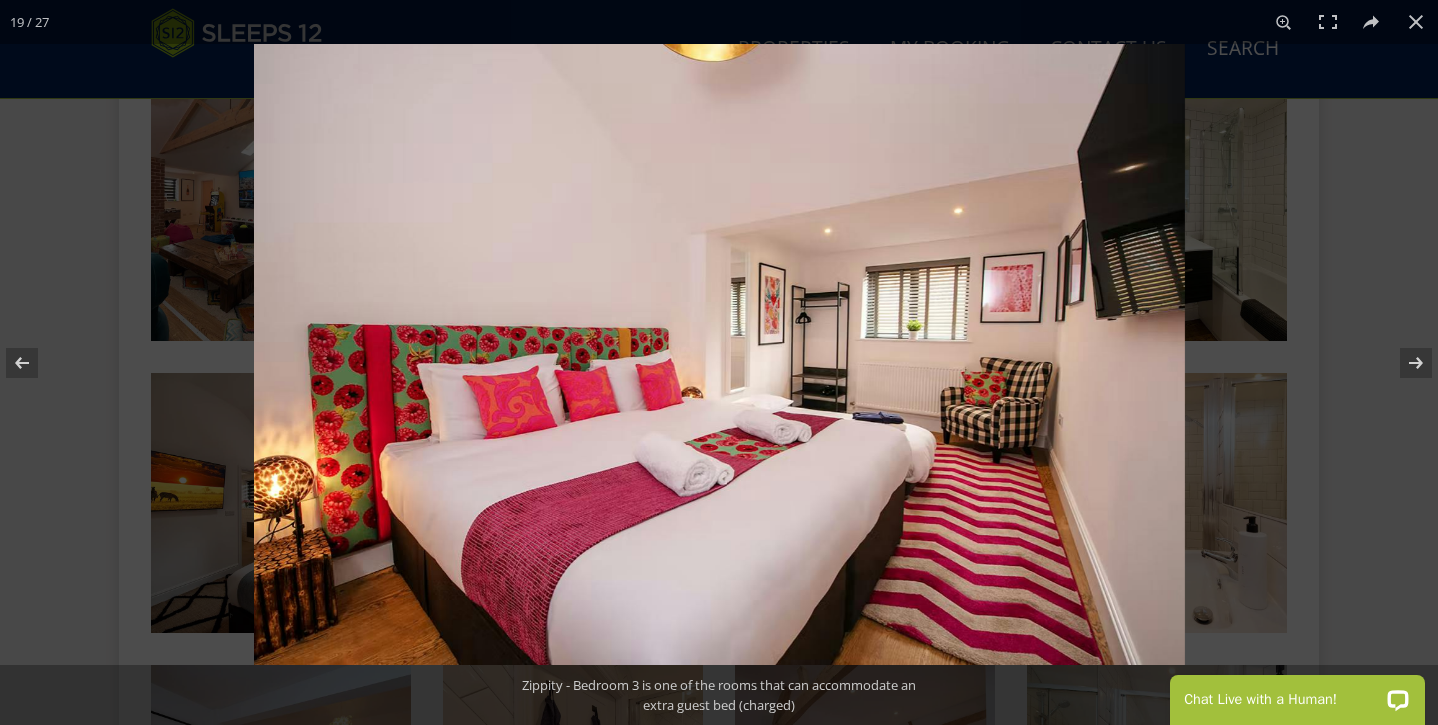 click at bounding box center [719, 354] 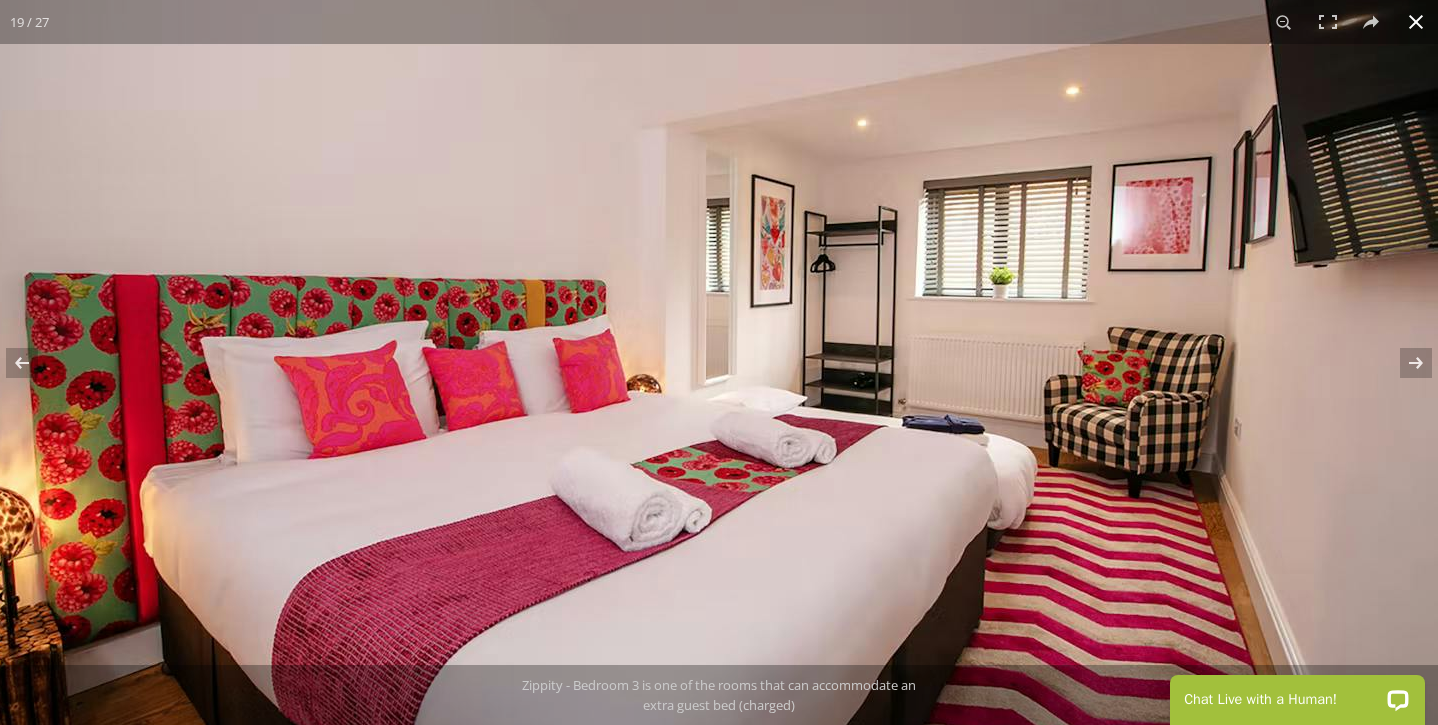 click at bounding box center [1416, 22] 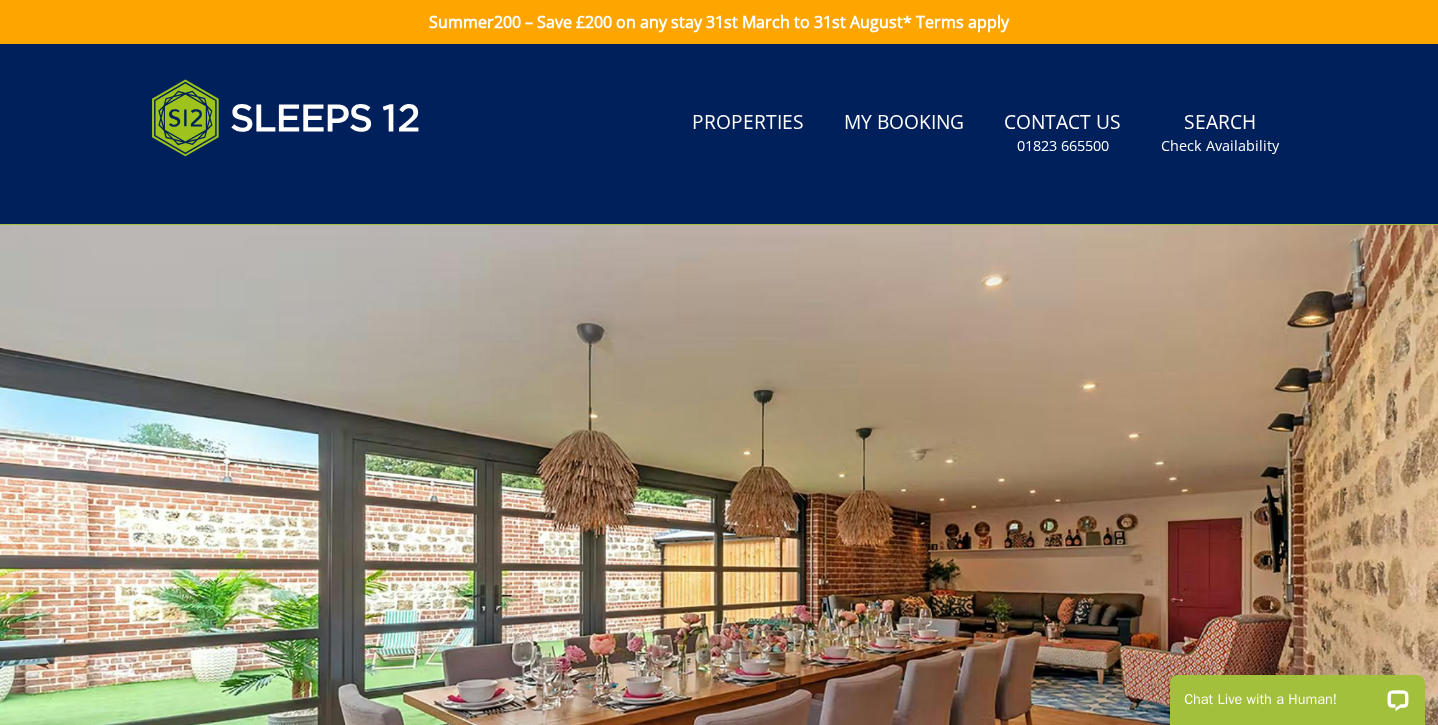 scroll, scrollTop: 0, scrollLeft: 0, axis: both 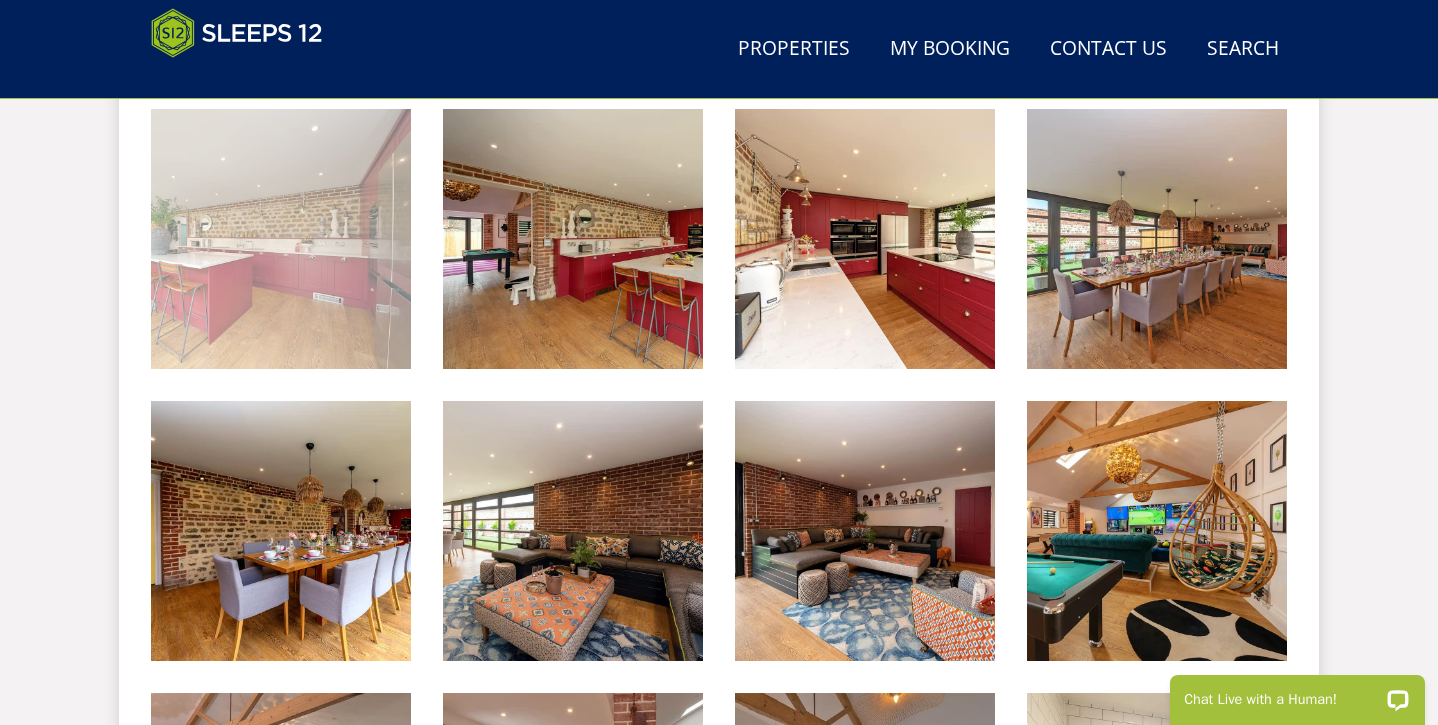 click at bounding box center [281, 239] 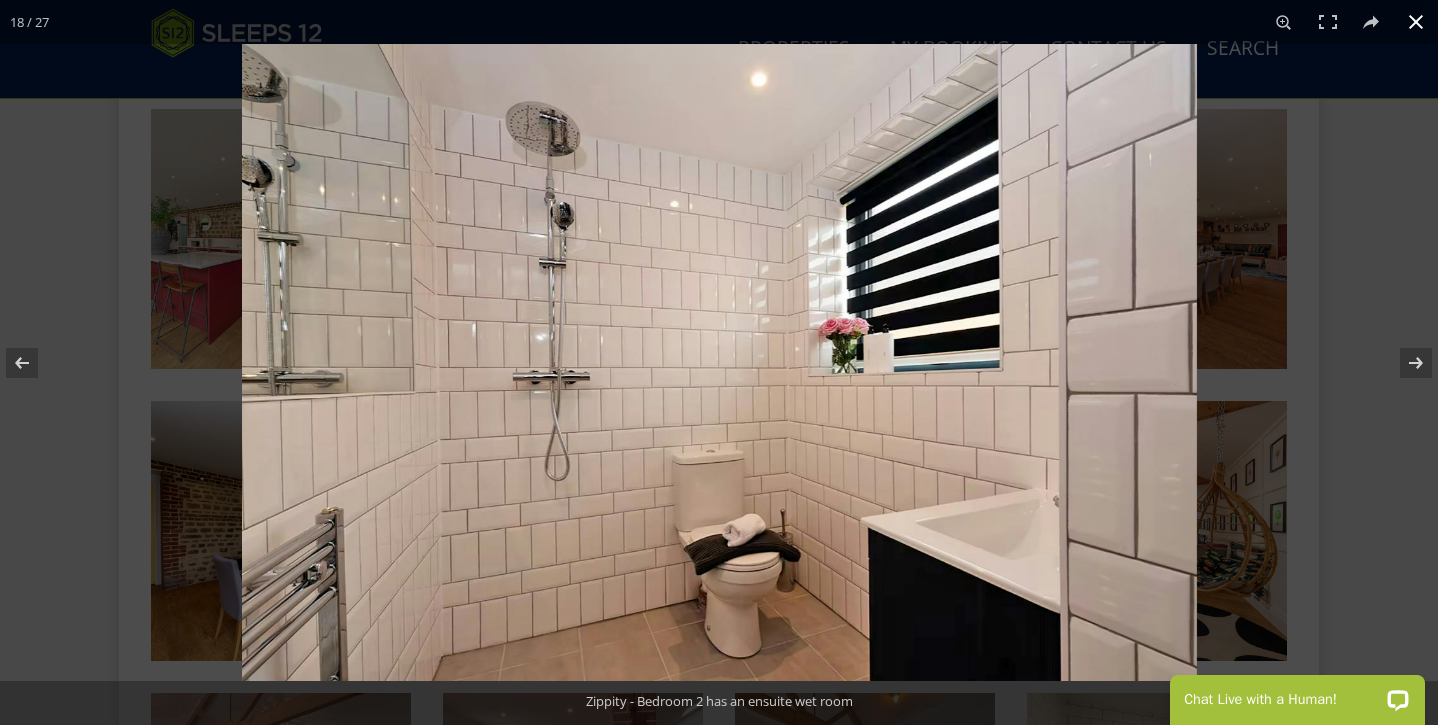 click at bounding box center [1416, 22] 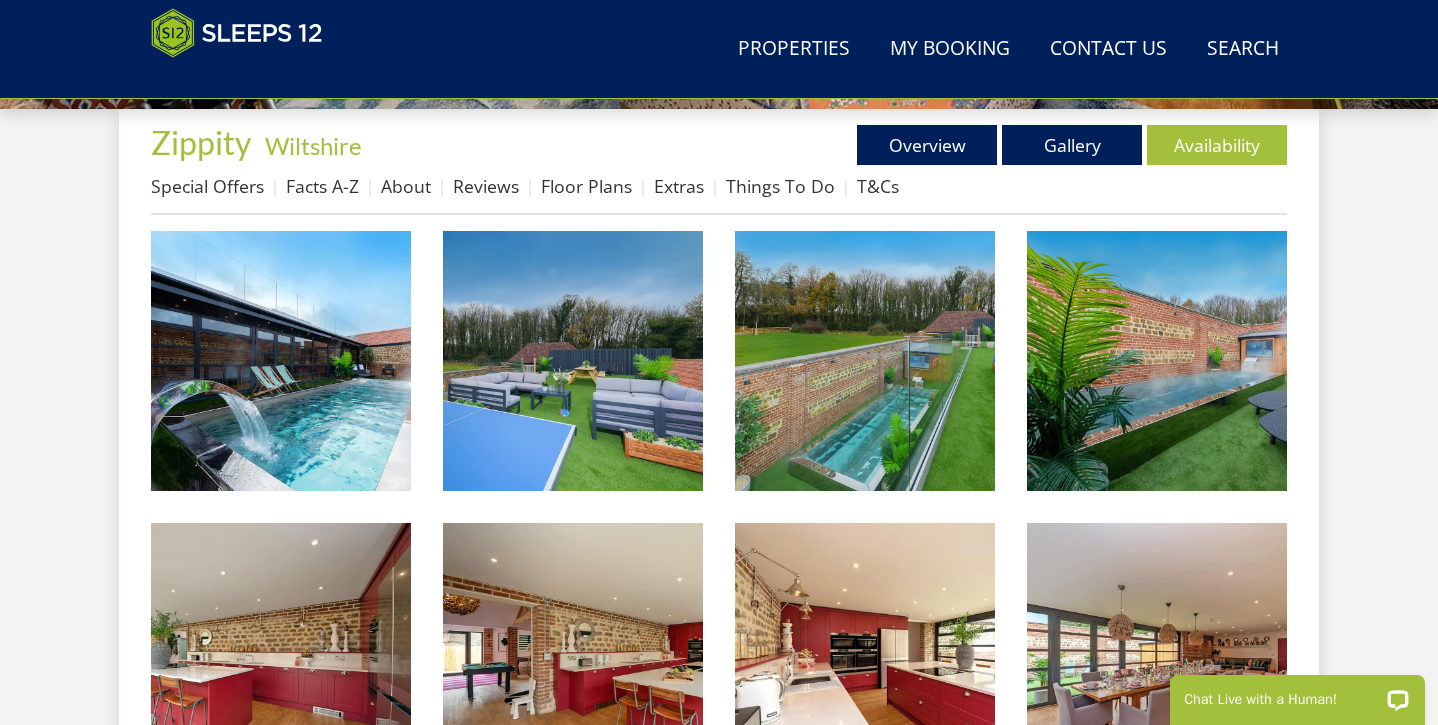 scroll, scrollTop: 715, scrollLeft: 0, axis: vertical 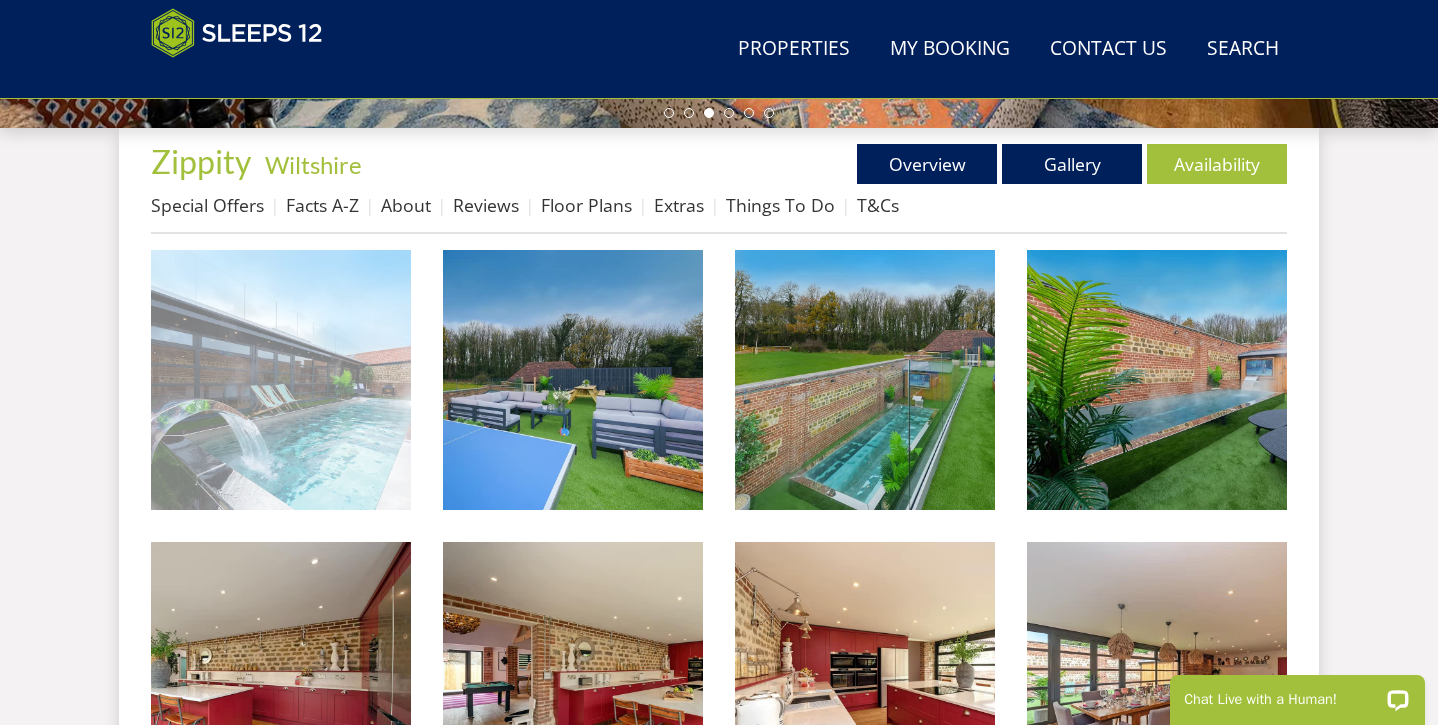 click at bounding box center (281, 380) 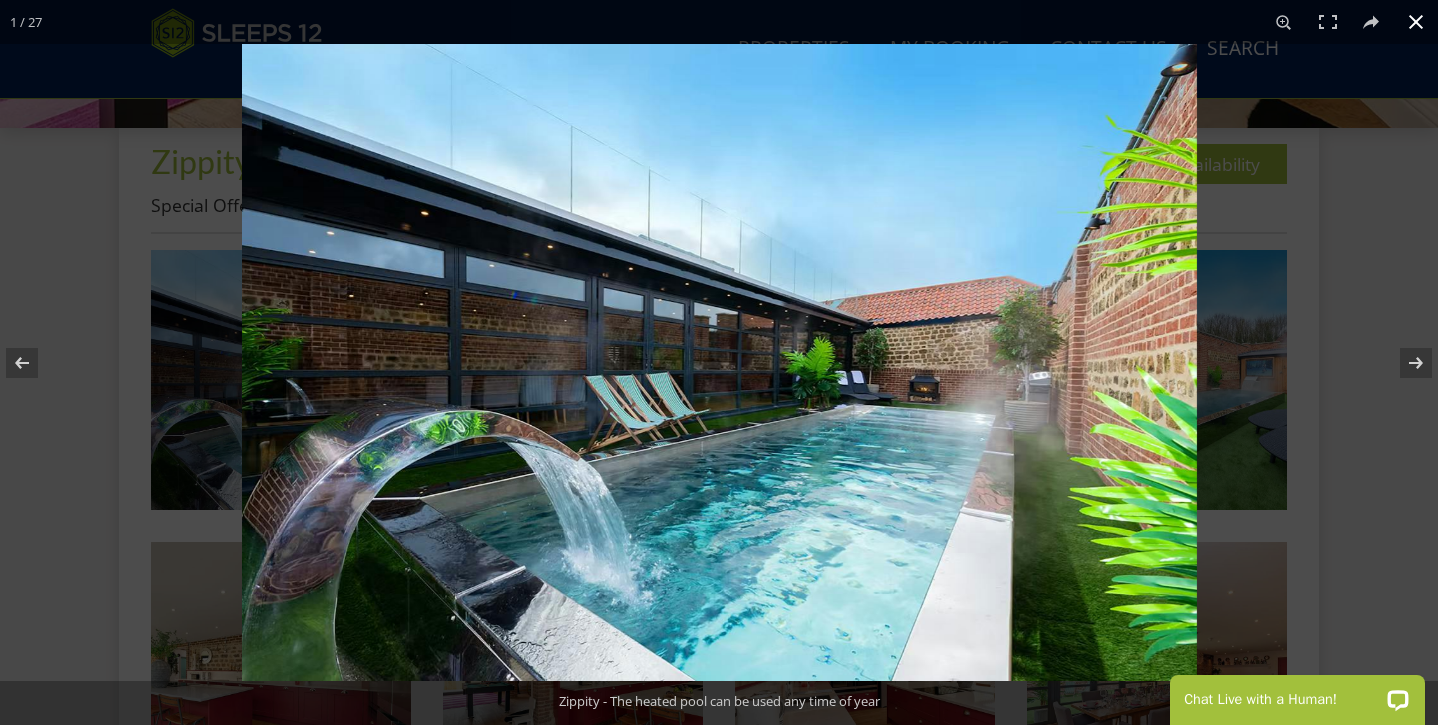 click at bounding box center (1416, 22) 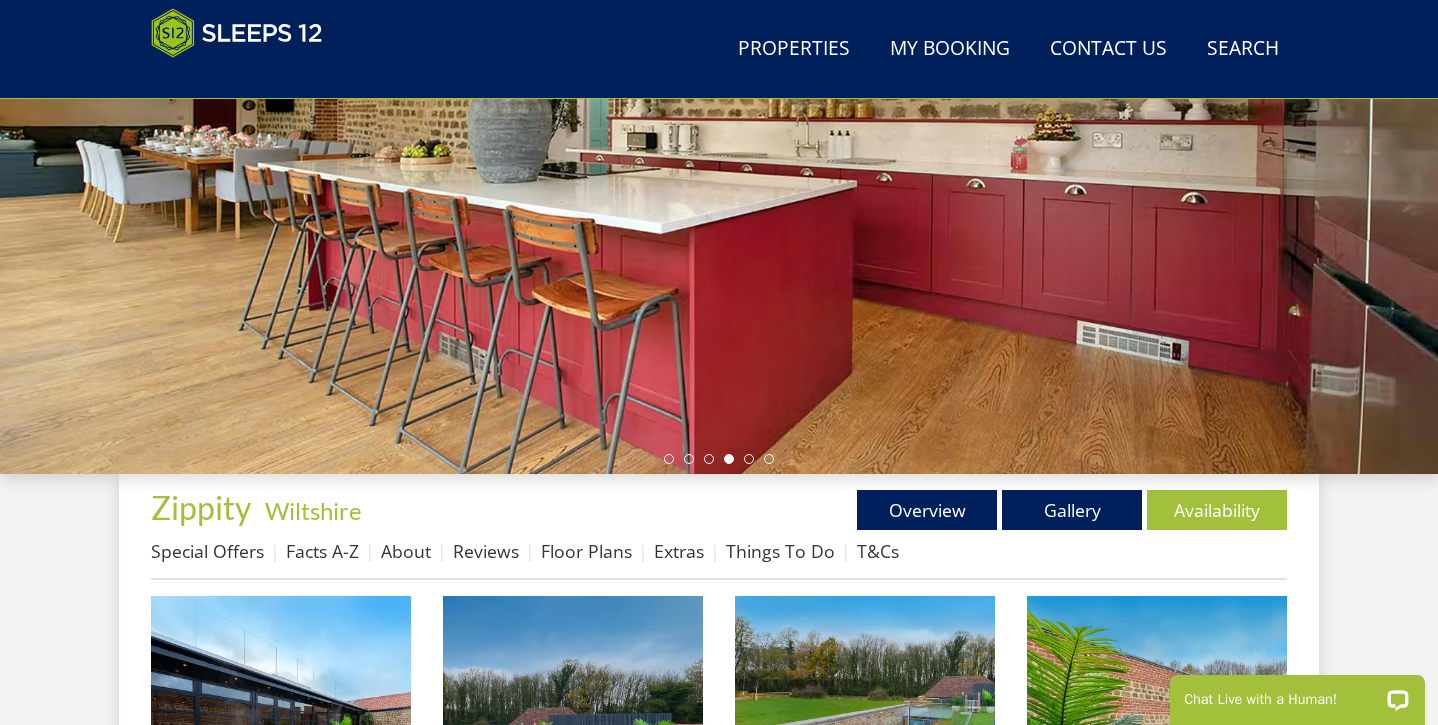 scroll, scrollTop: 315, scrollLeft: 0, axis: vertical 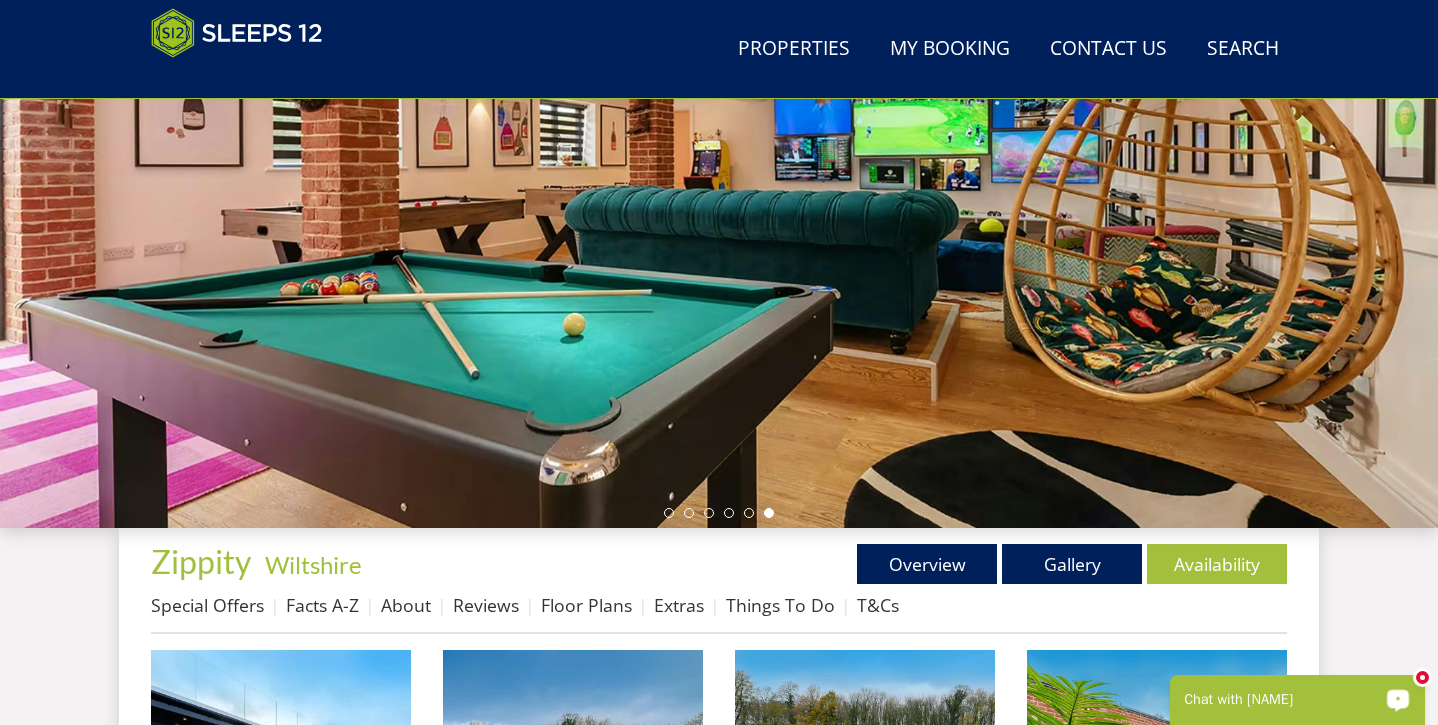 click on "Chat with [NAME]" at bounding box center (1284, 700) 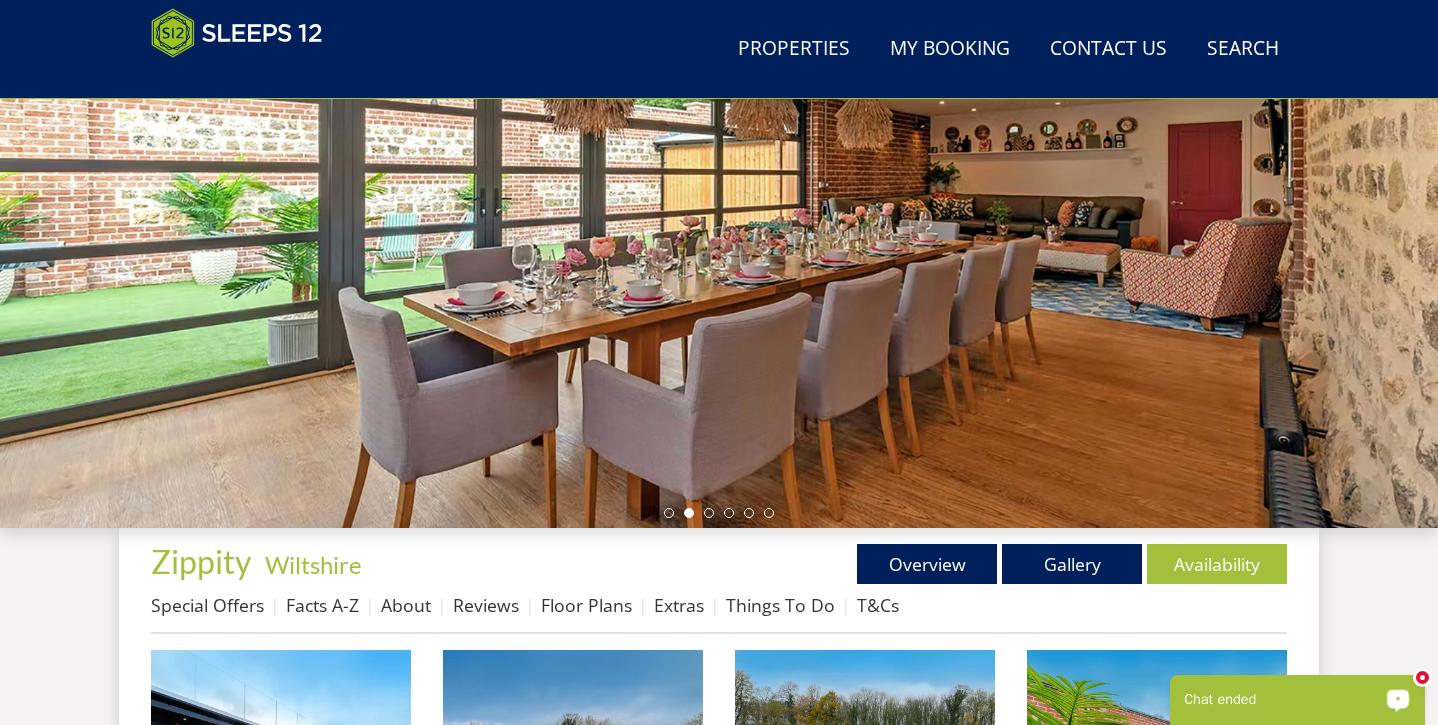 click on "Chat ended" at bounding box center (1297, 700) 